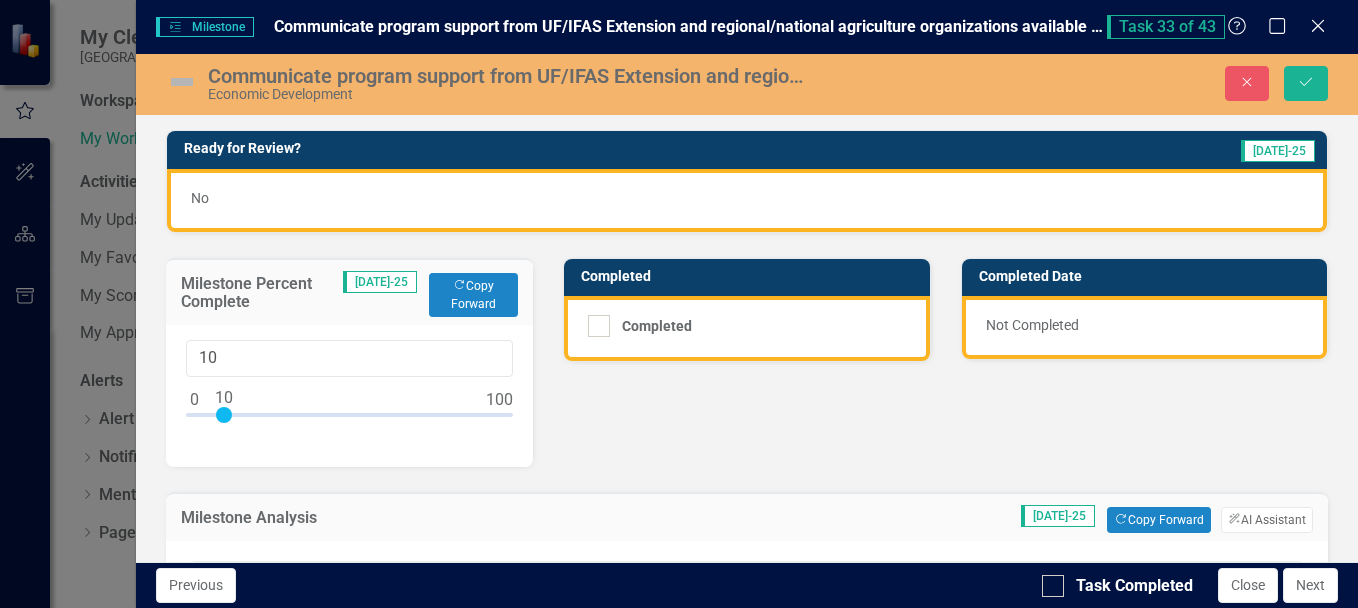 scroll, scrollTop: 0, scrollLeft: 0, axis: both 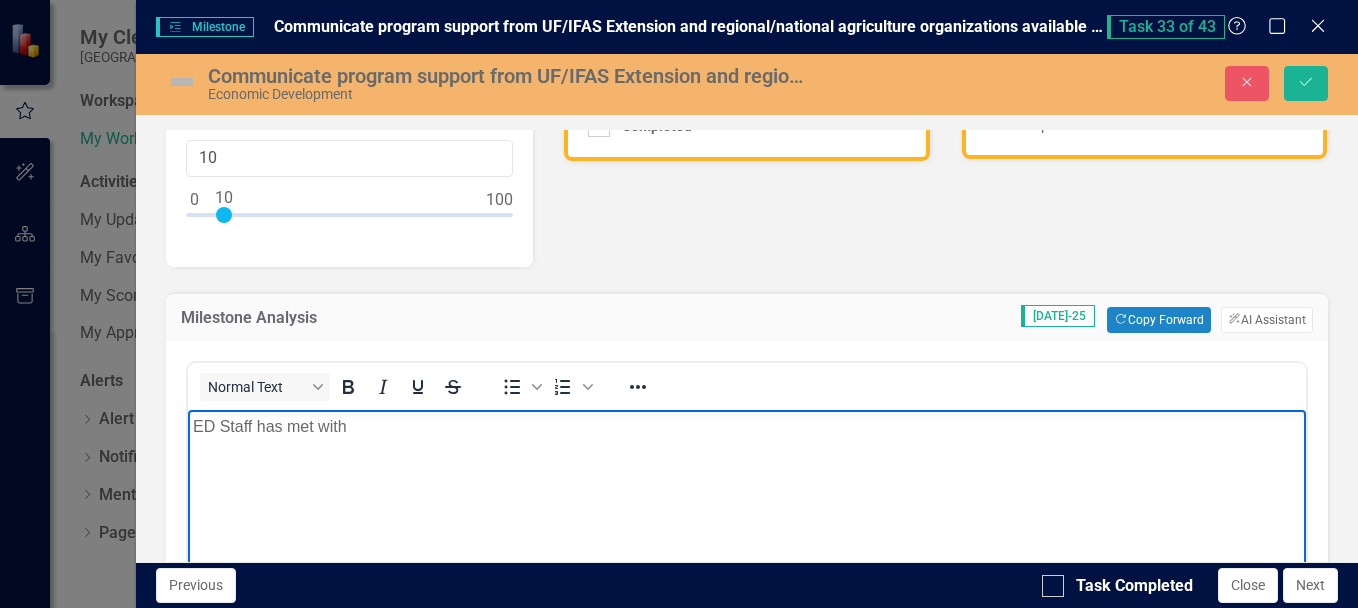 type 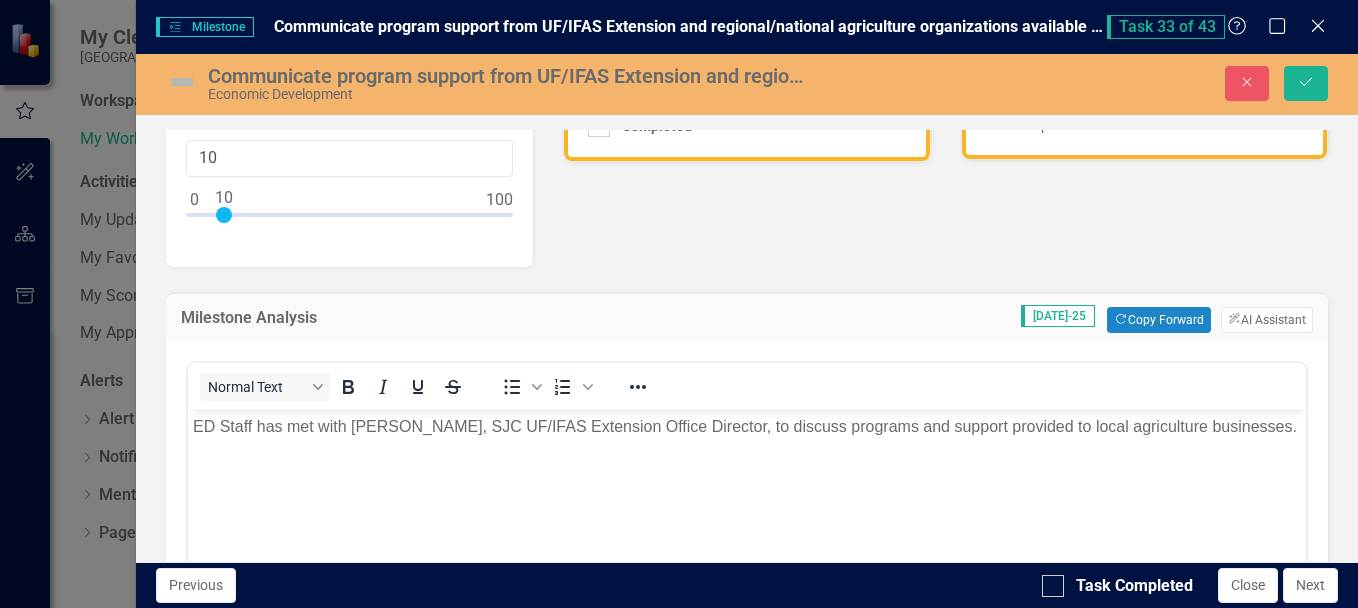 click on "Communicate program support from UF/IFAS Extension and regional/national agriculture organizations available to St. Johns County businesses" at bounding box center (795, 26) 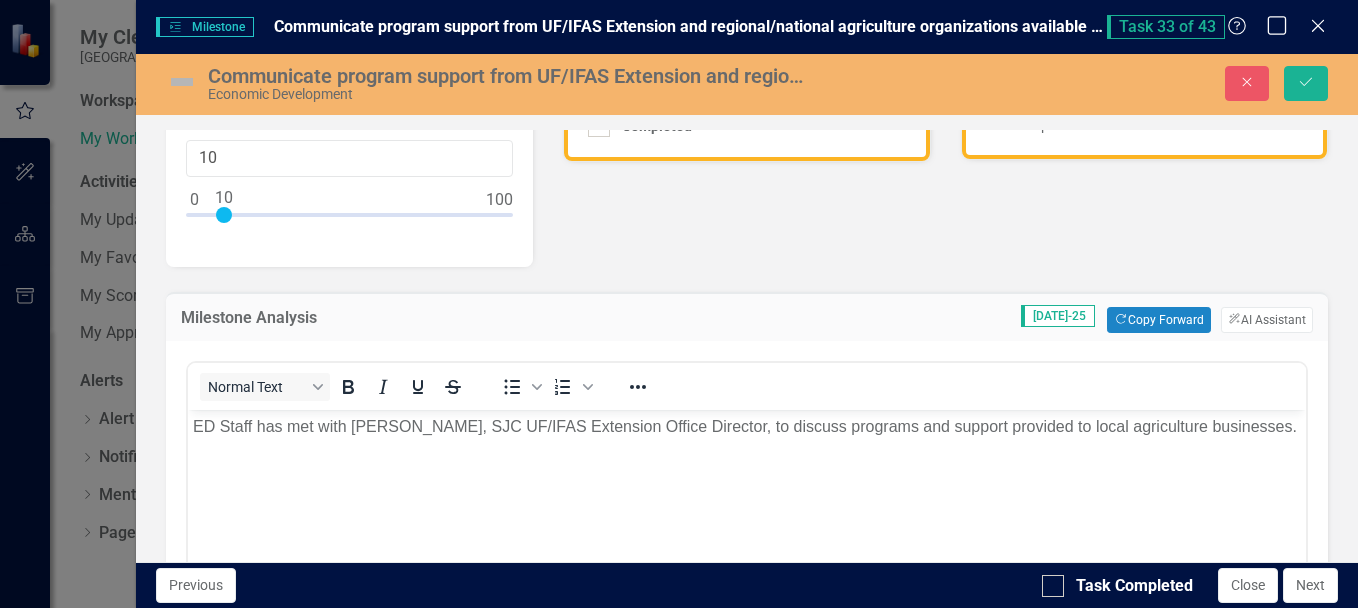 click on "Maximize" 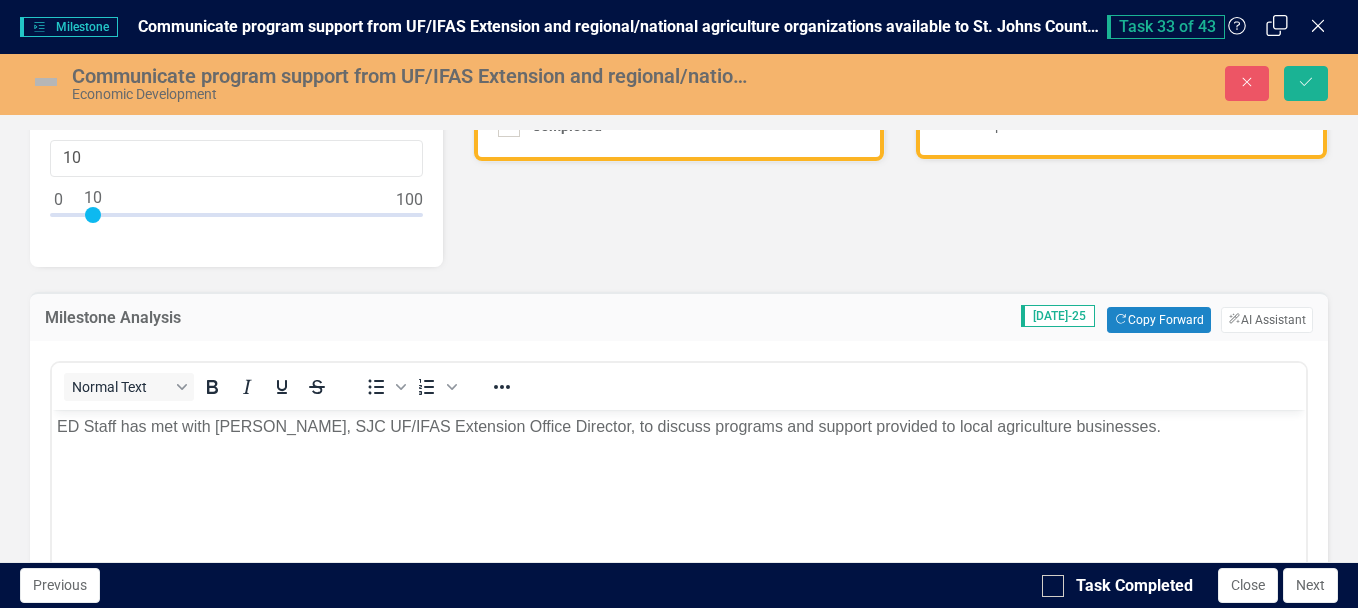 scroll, scrollTop: 181, scrollLeft: 0, axis: vertical 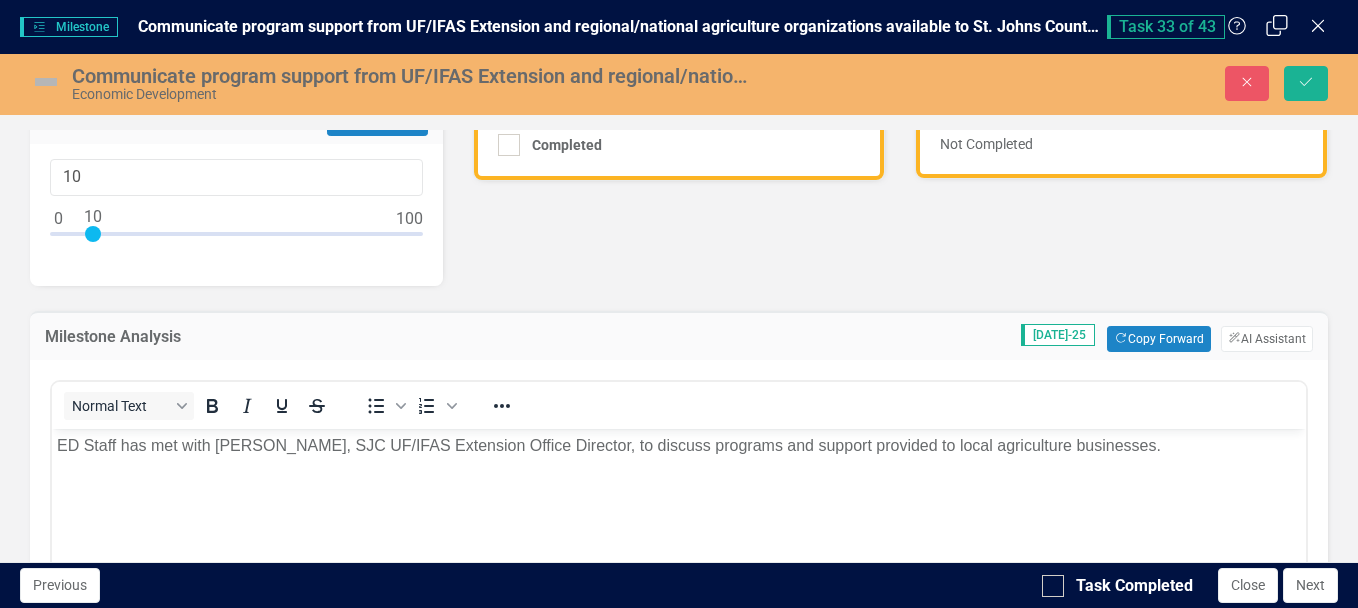 click on "Restore" 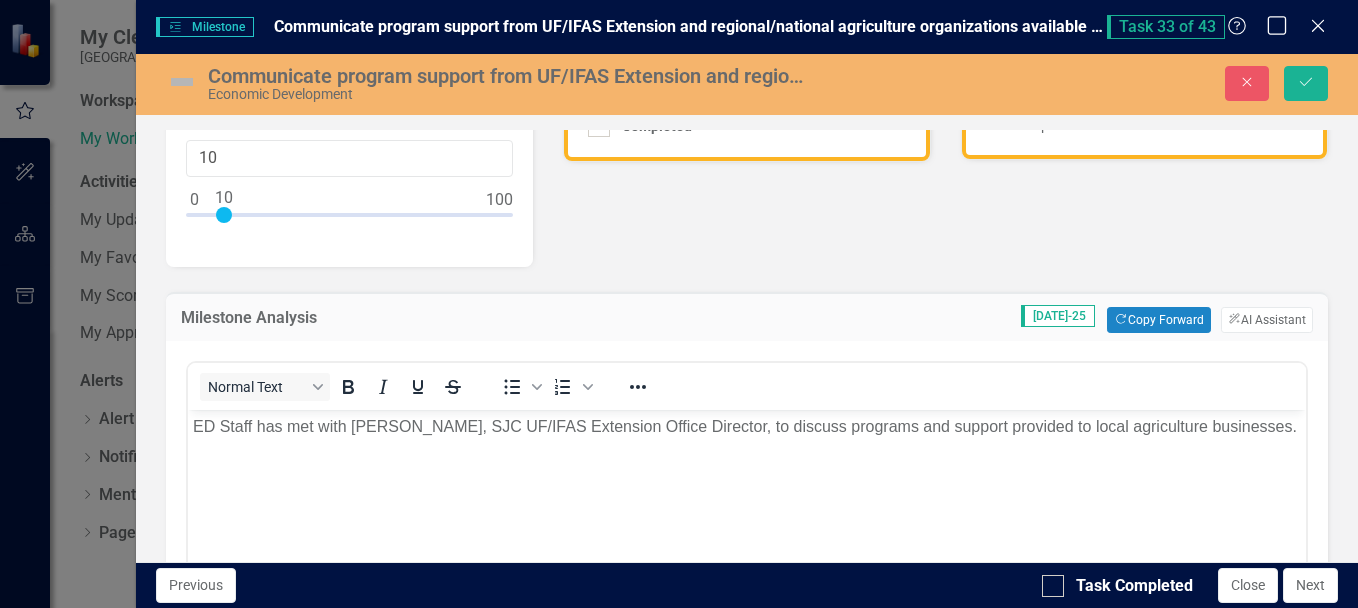 click on "Maximize" 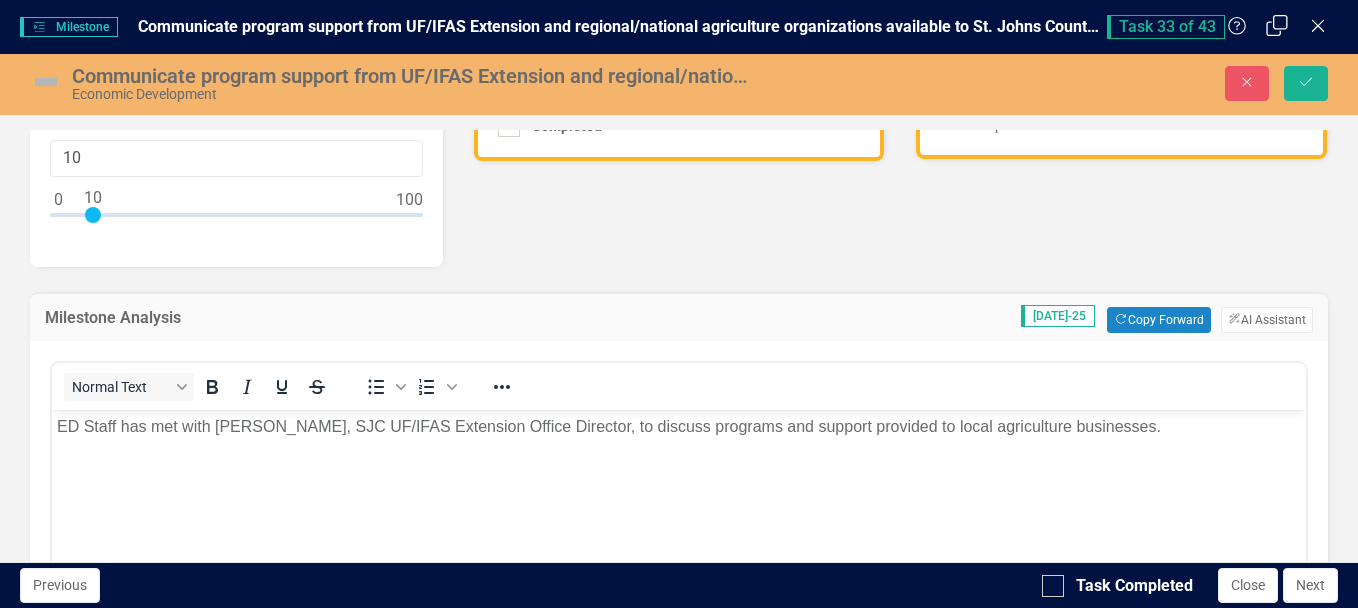 scroll, scrollTop: 181, scrollLeft: 0, axis: vertical 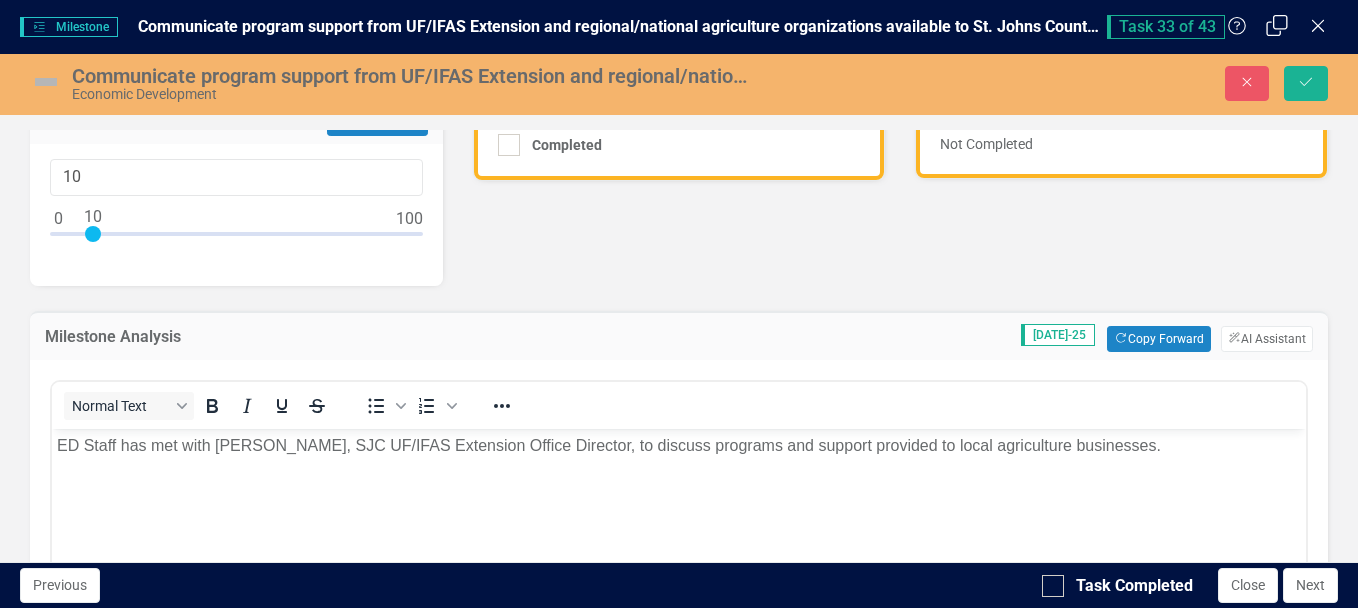 click on "Restore" 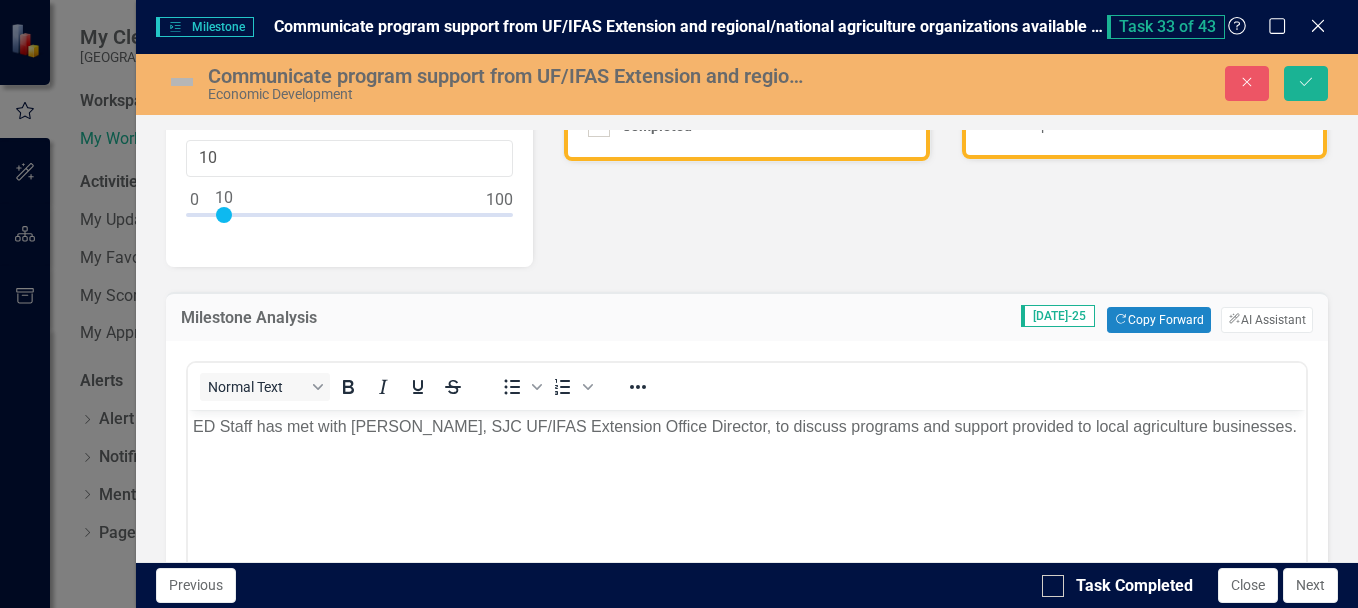 click on "ED Staff has met with [PERSON_NAME], SJC UF/IFAS Extension Office Director, to discuss programs and support provided to local agriculture businesses." at bounding box center [746, 426] 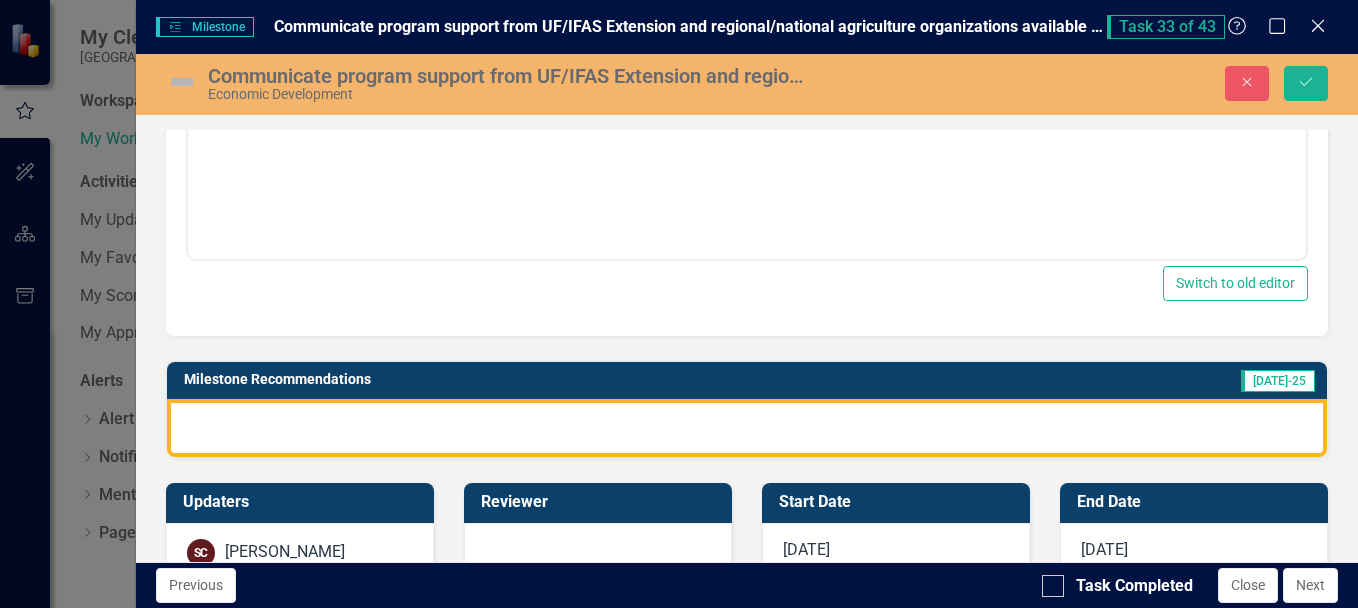click at bounding box center (747, 428) 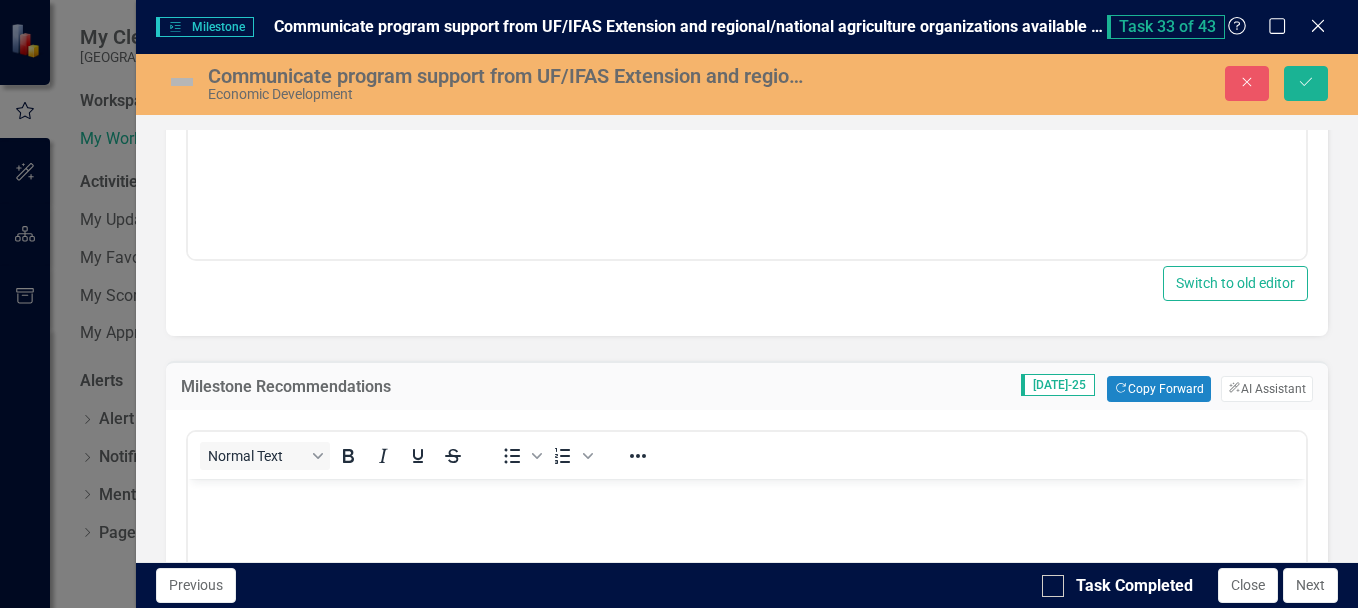 scroll, scrollTop: 0, scrollLeft: 0, axis: both 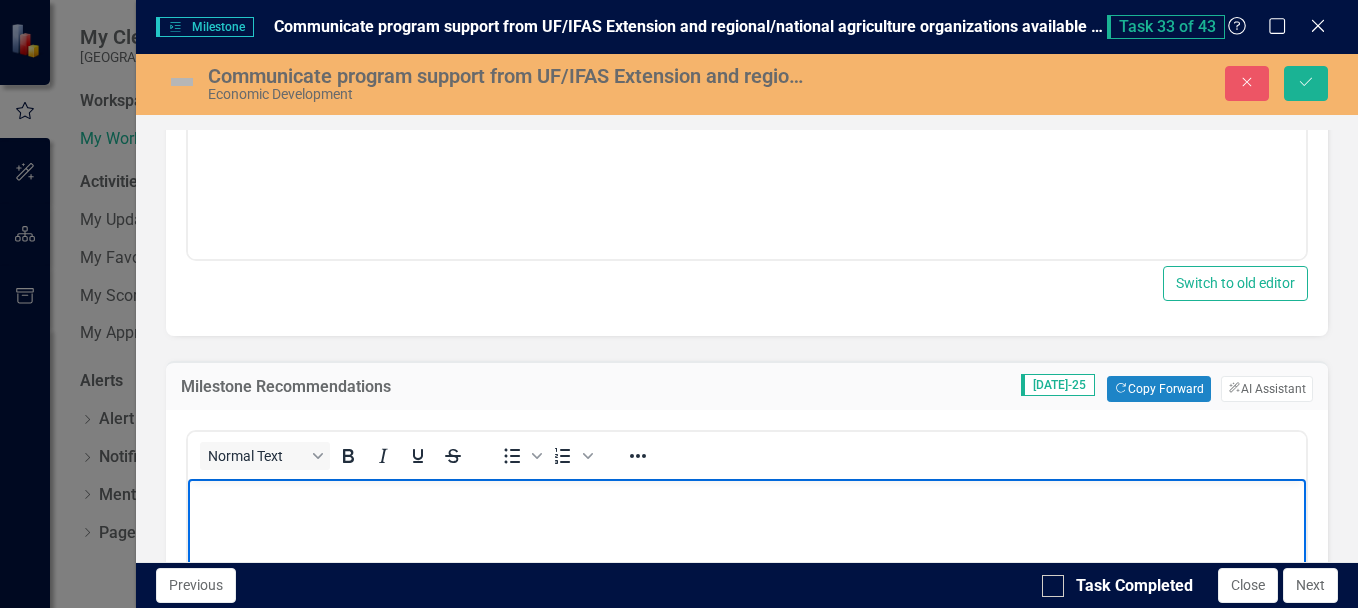 click at bounding box center [746, 495] 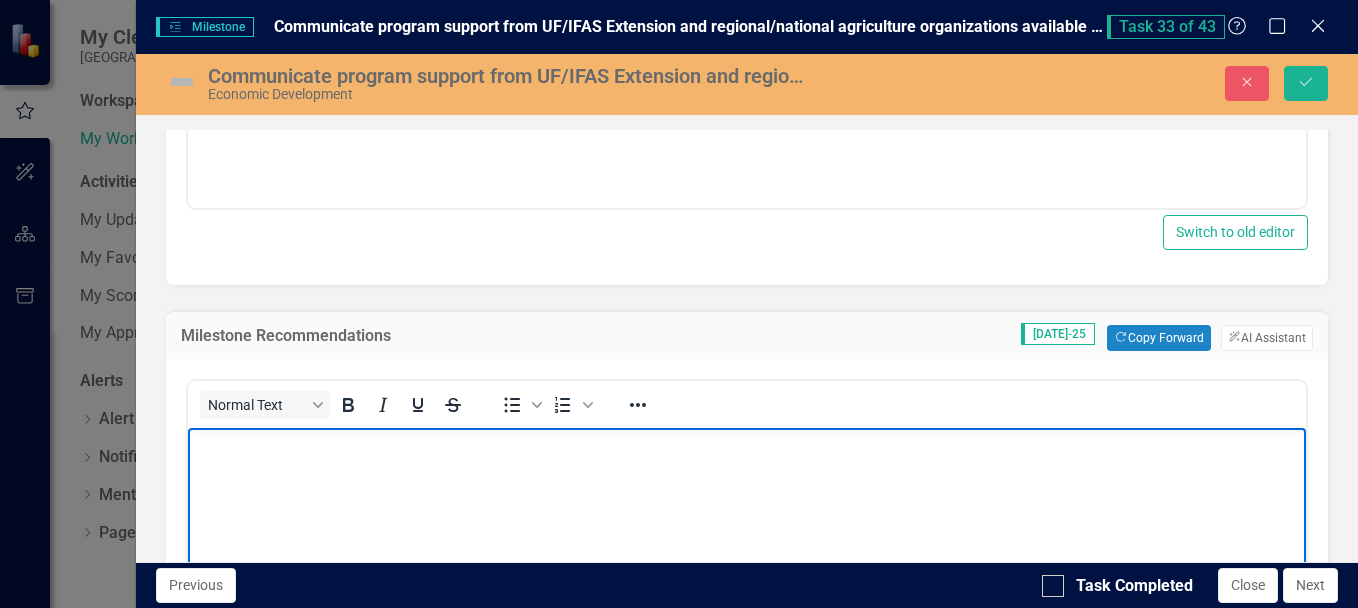 scroll, scrollTop: 800, scrollLeft: 0, axis: vertical 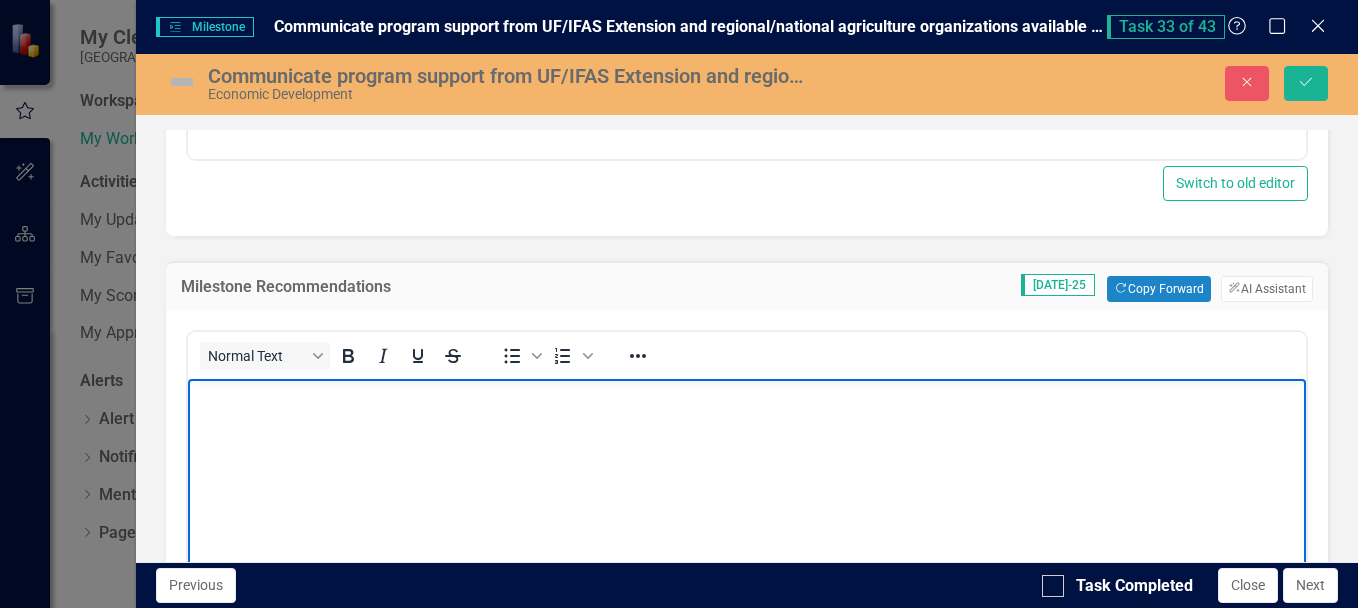 click at bounding box center [746, 395] 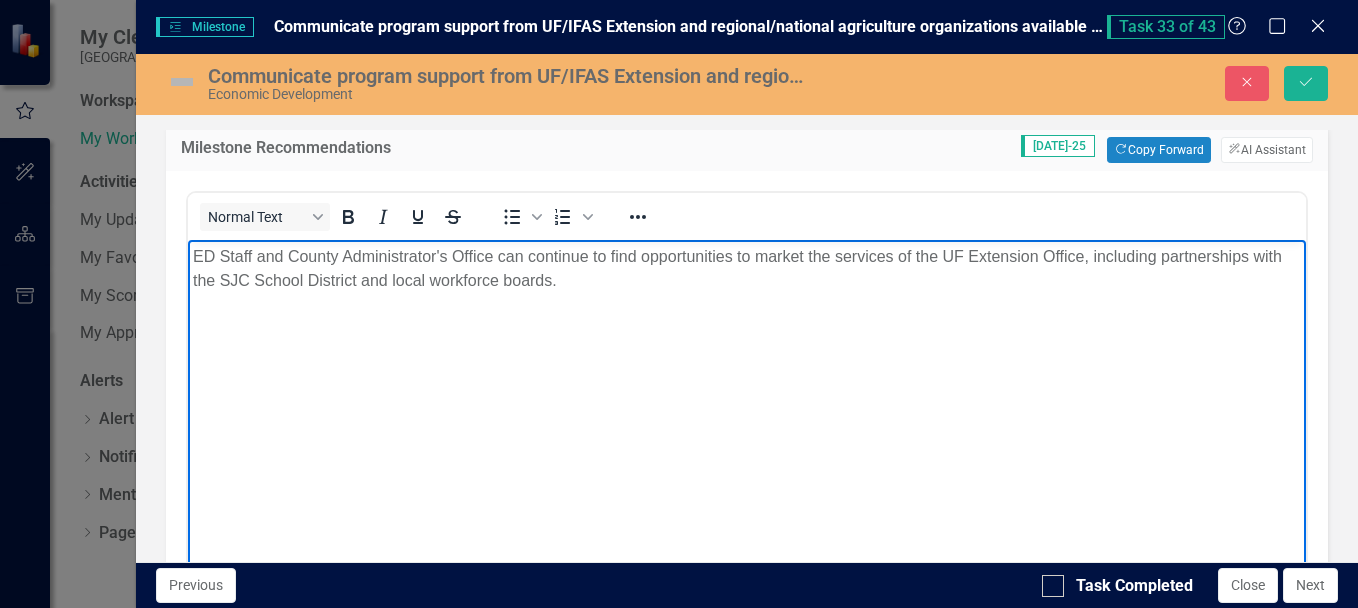 scroll, scrollTop: 1200, scrollLeft: 0, axis: vertical 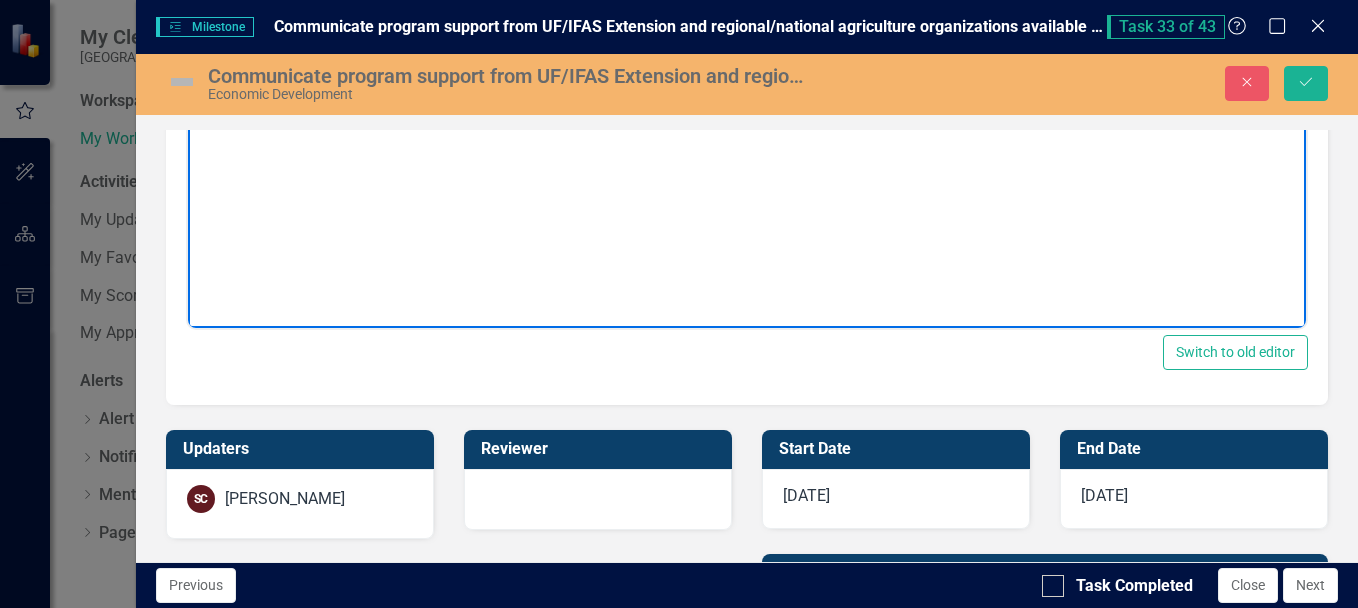 click on "[DATE]" at bounding box center [1104, 495] 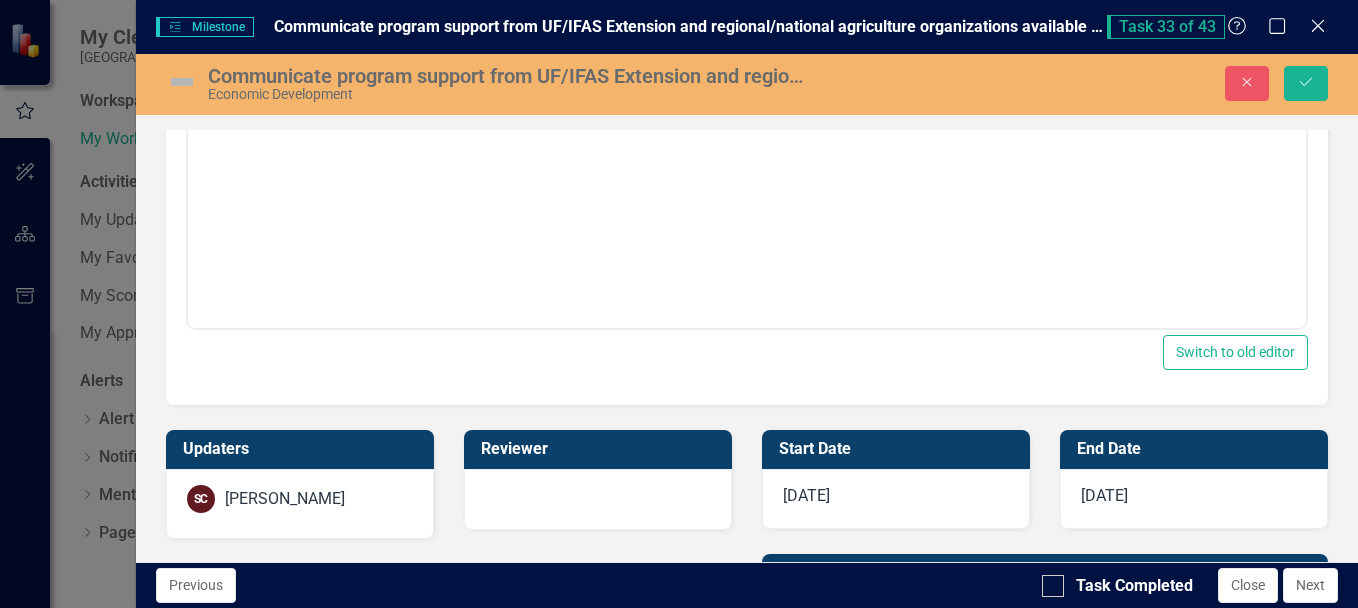 click on "[DATE]" at bounding box center (1104, 495) 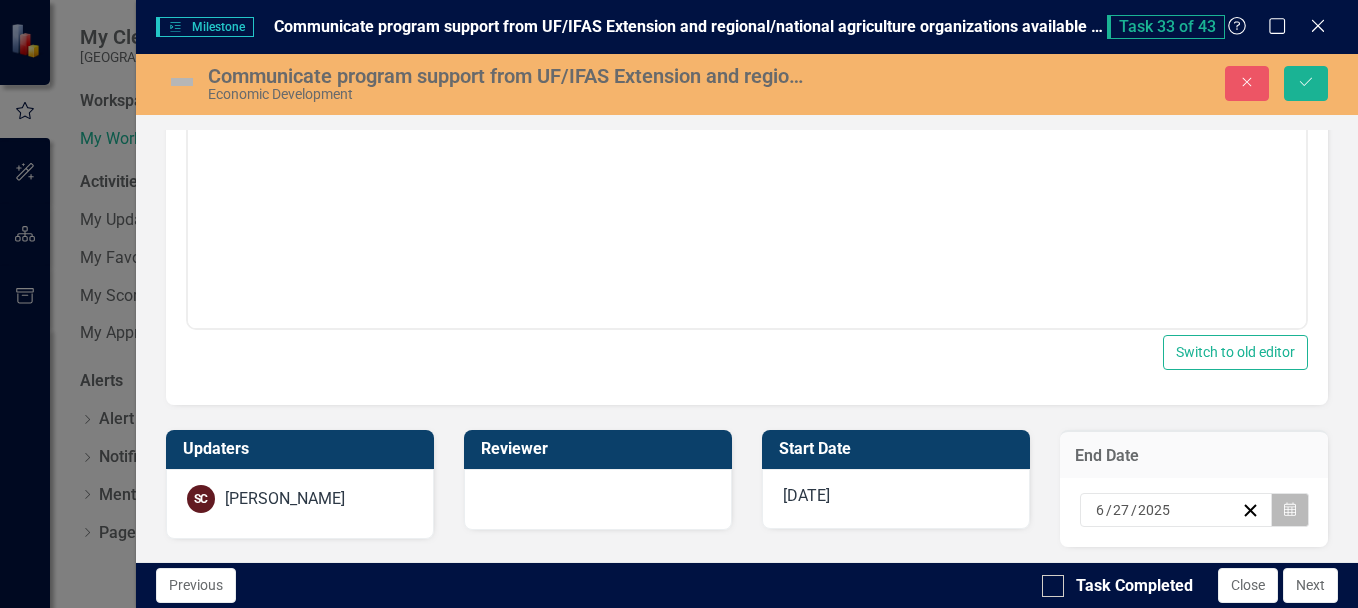 click on "Calendar" at bounding box center [1290, 510] 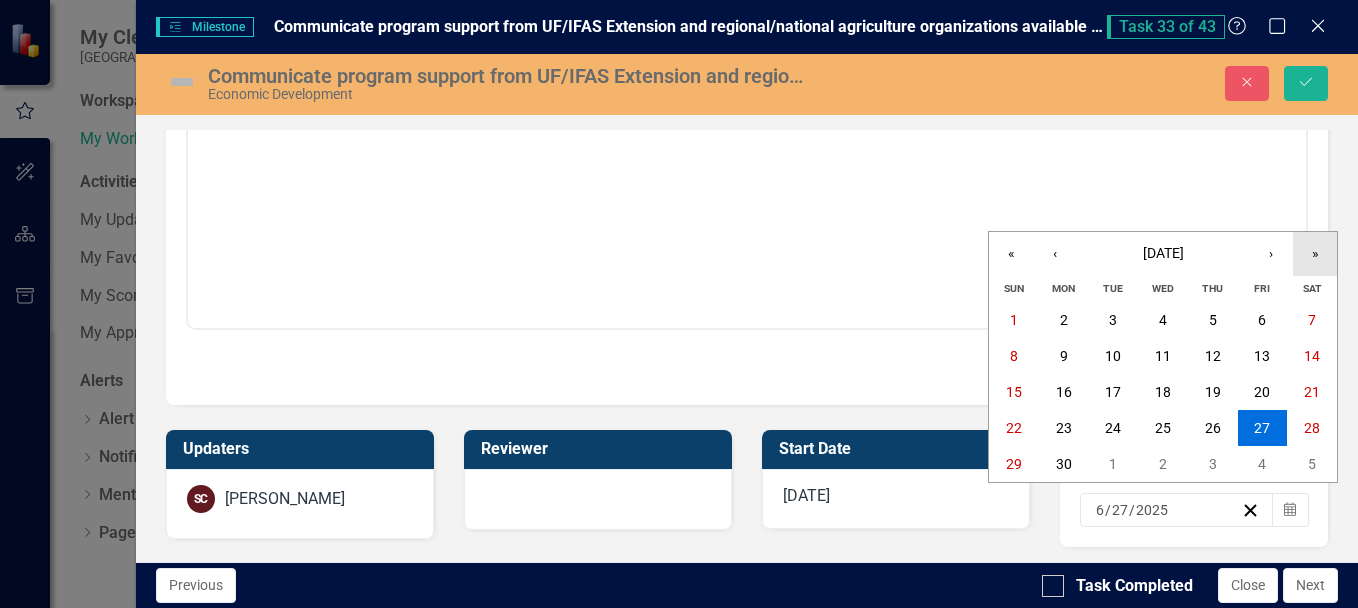 click on "»" at bounding box center [1315, 254] 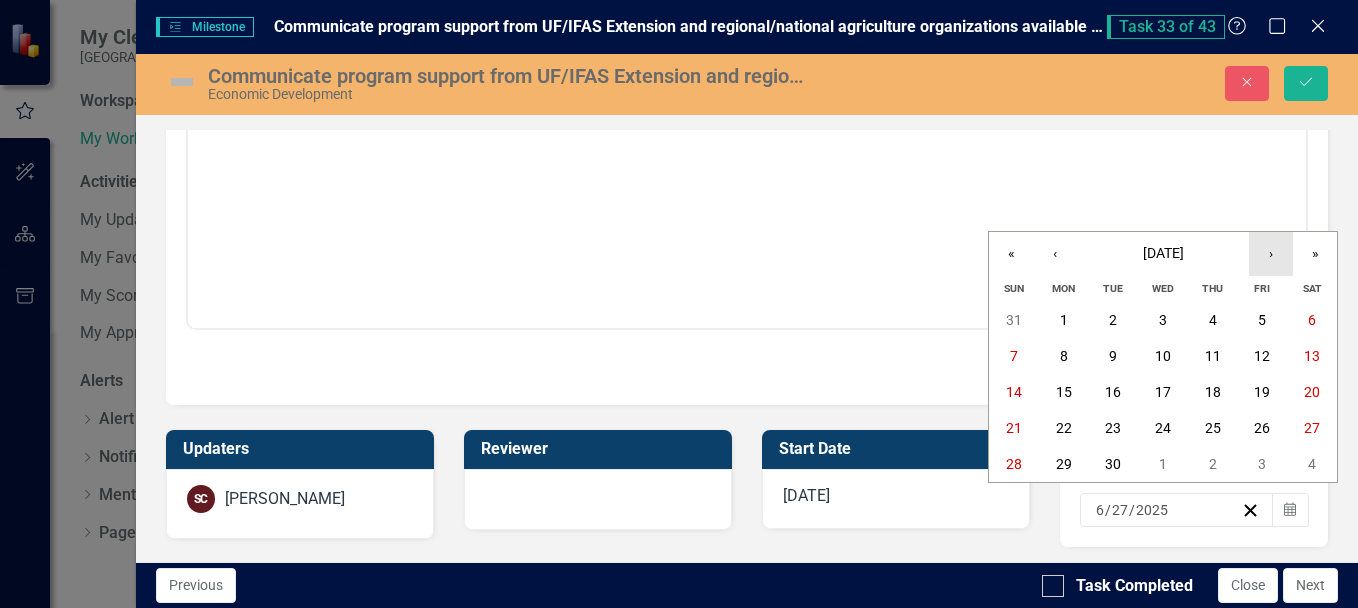 click on "›" at bounding box center [1271, 254] 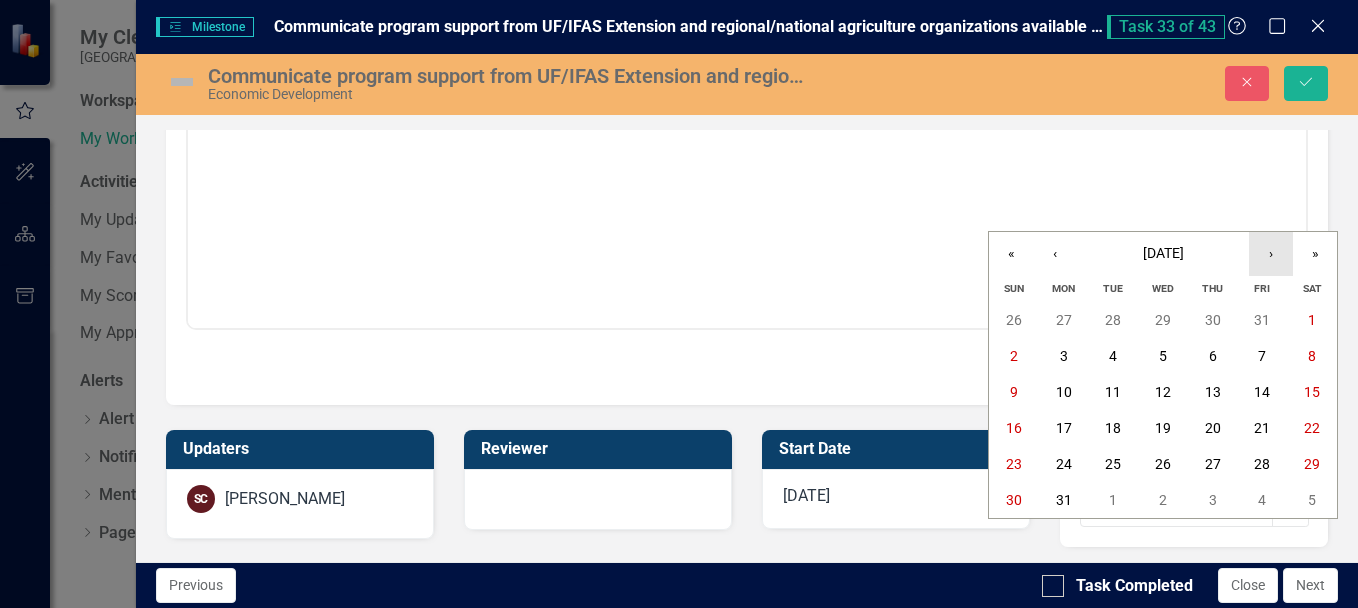 click on "›" at bounding box center (1271, 254) 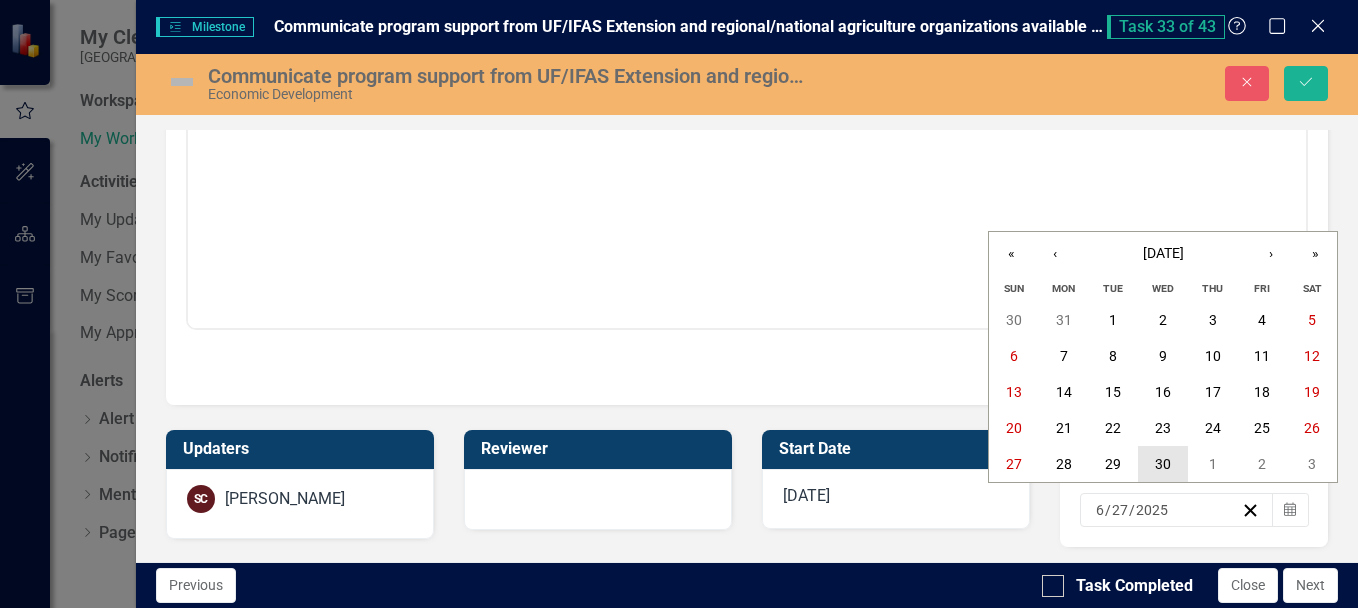 click on "30" at bounding box center [1163, 464] 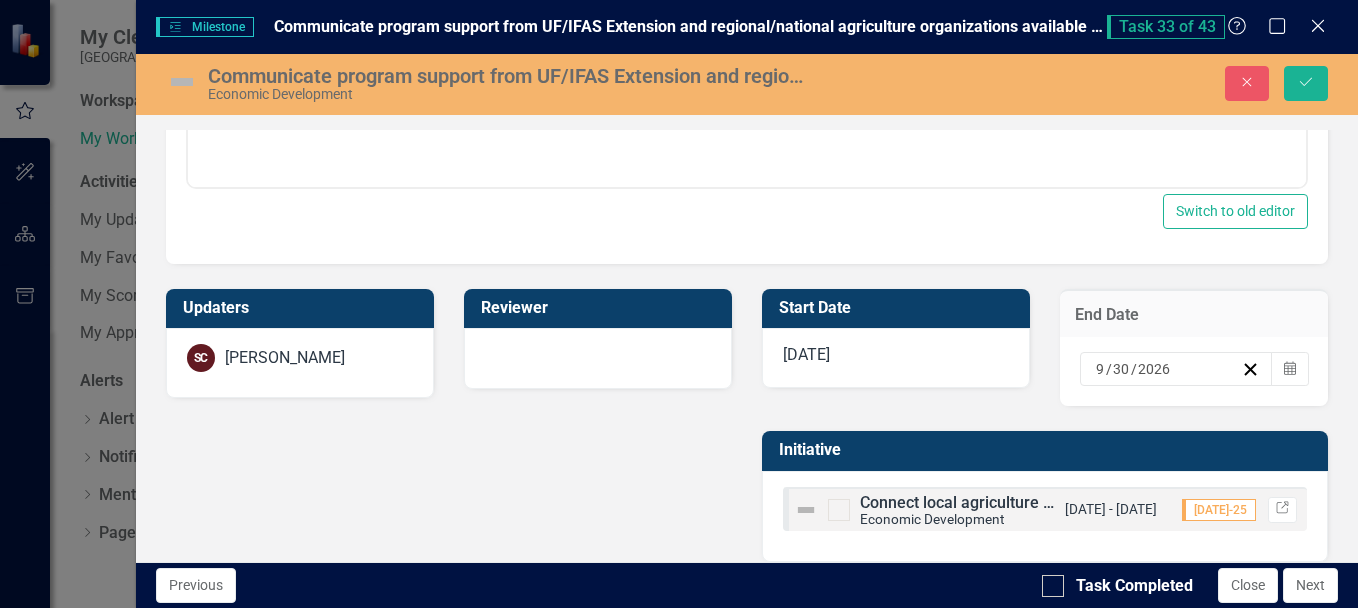scroll, scrollTop: 1361, scrollLeft: 0, axis: vertical 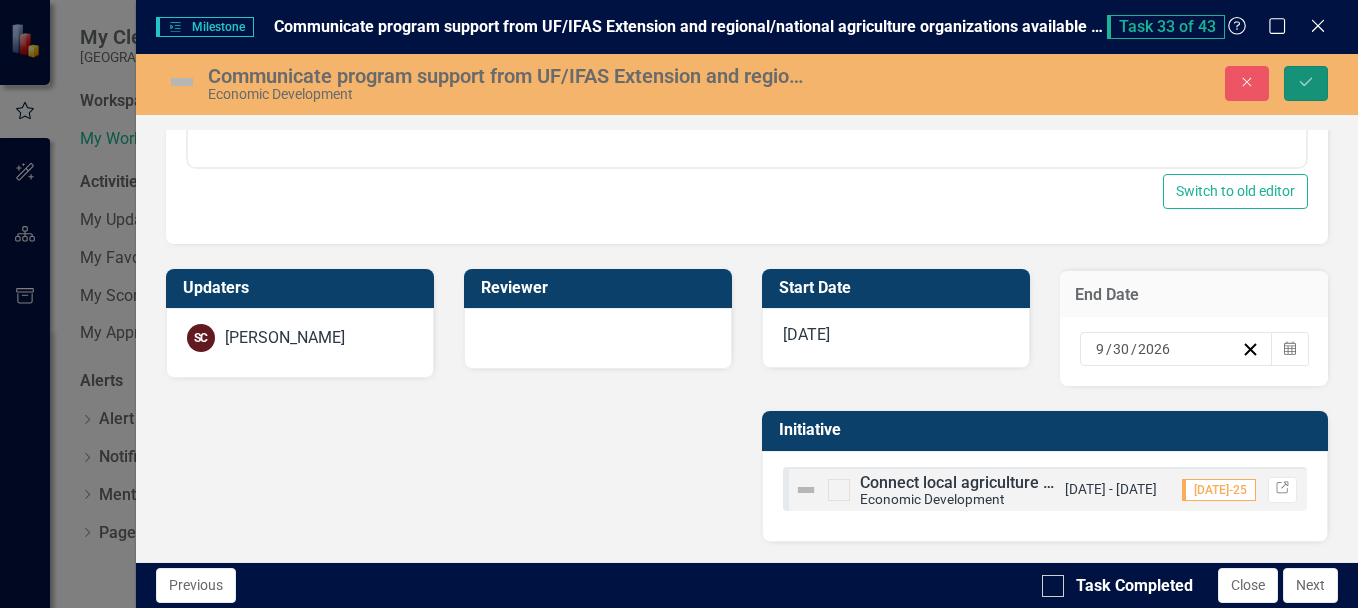 click on "Save" at bounding box center (1306, 83) 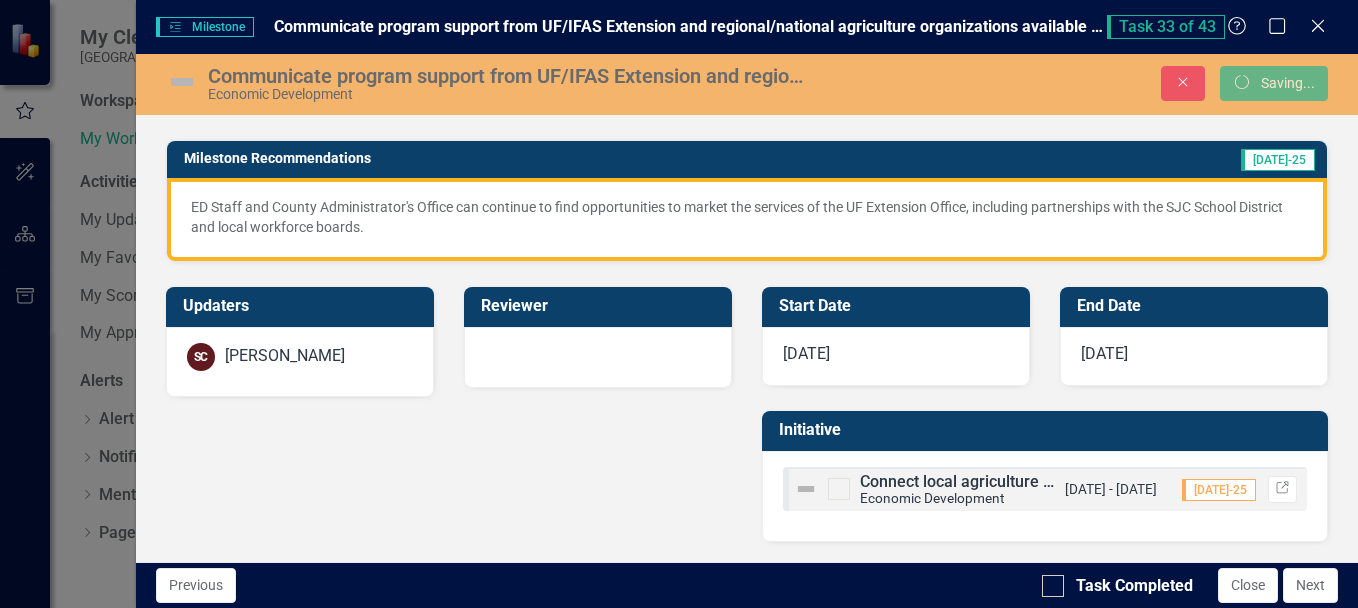 scroll, scrollTop: 395, scrollLeft: 0, axis: vertical 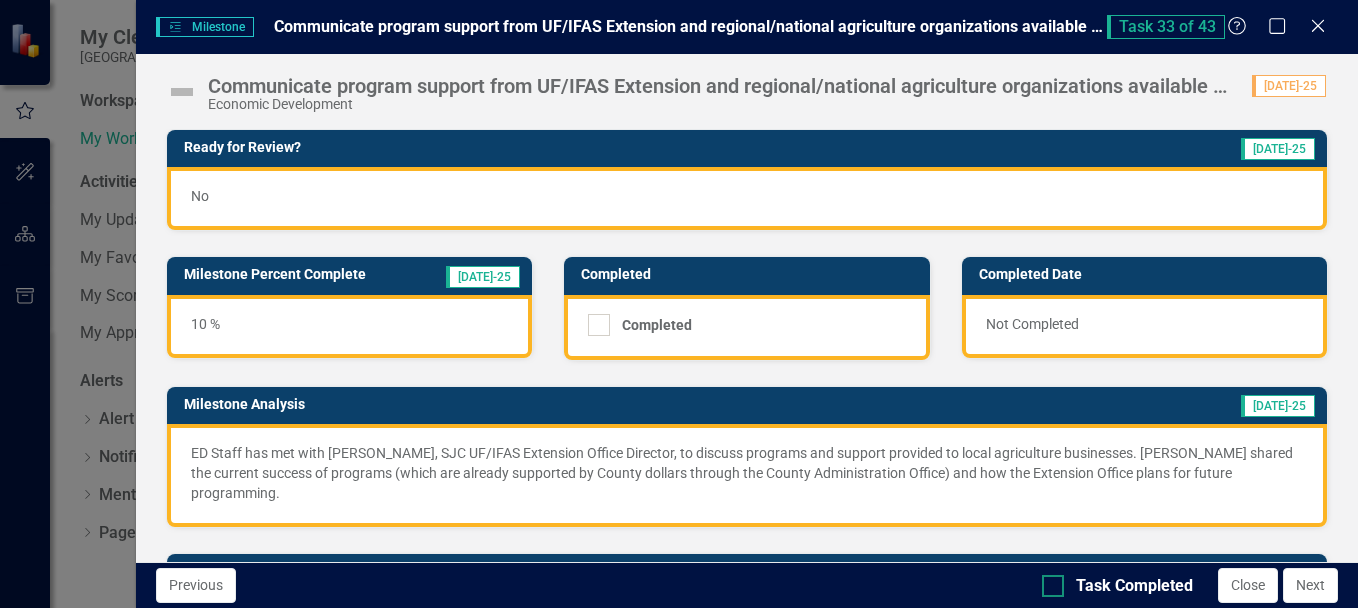 click at bounding box center [1053, 586] 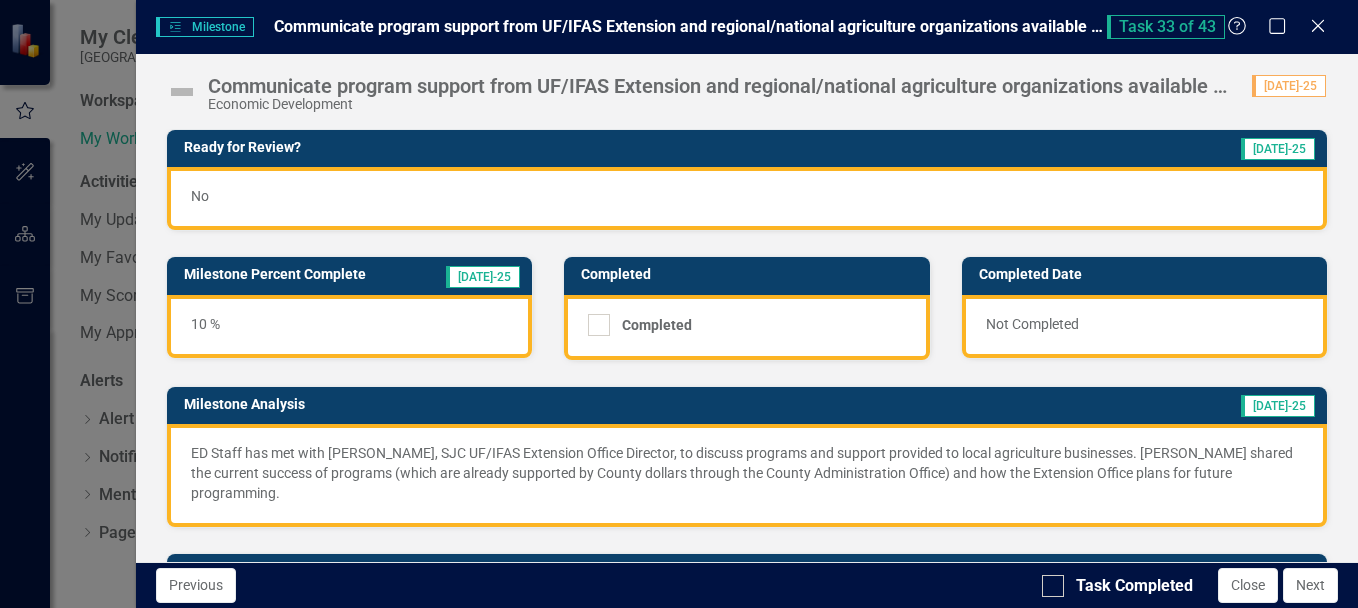 checkbox on "true" 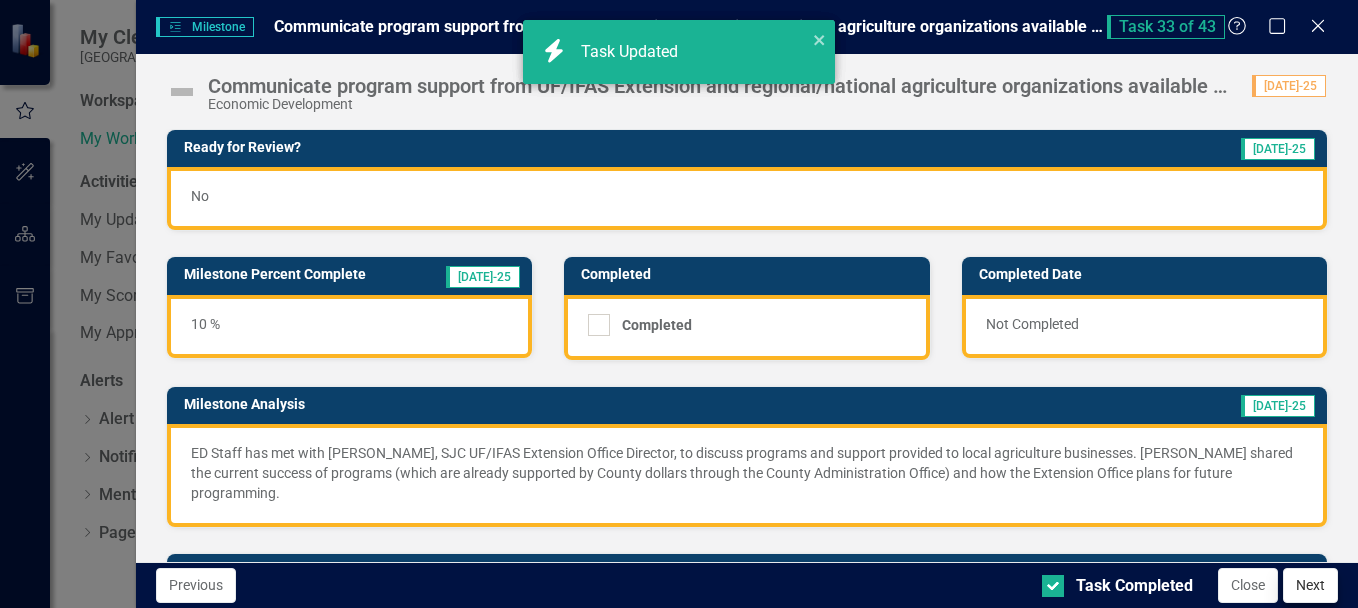 checkbox on "true" 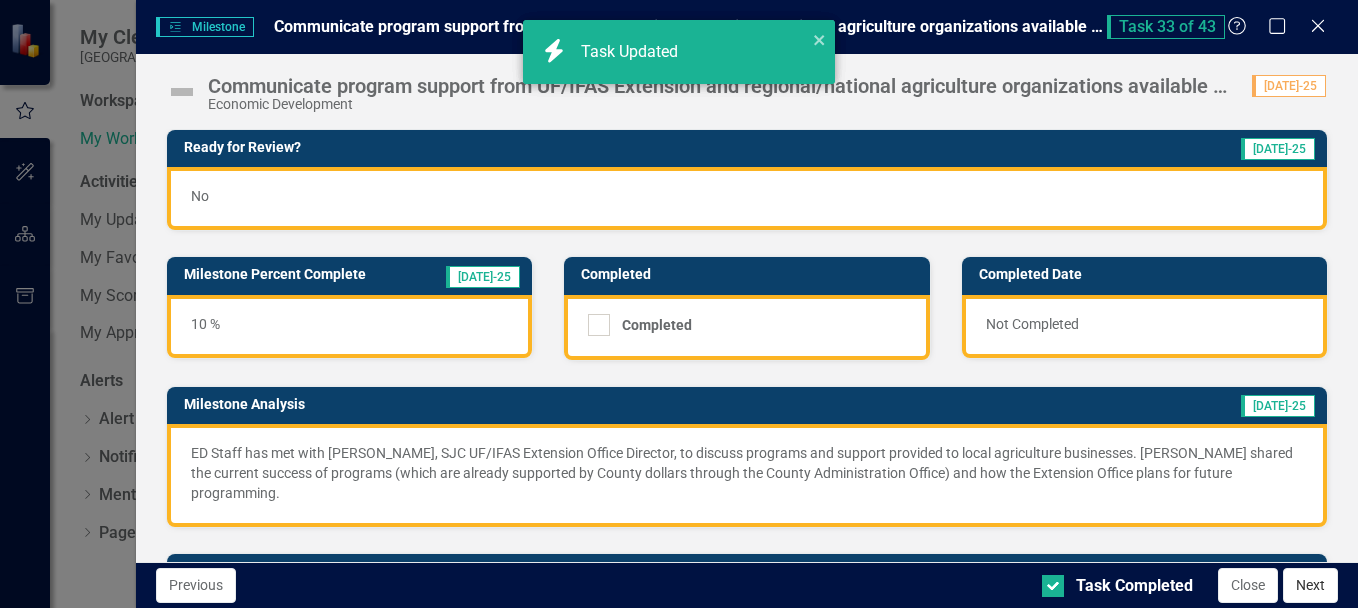 click on "Next" at bounding box center [1310, 585] 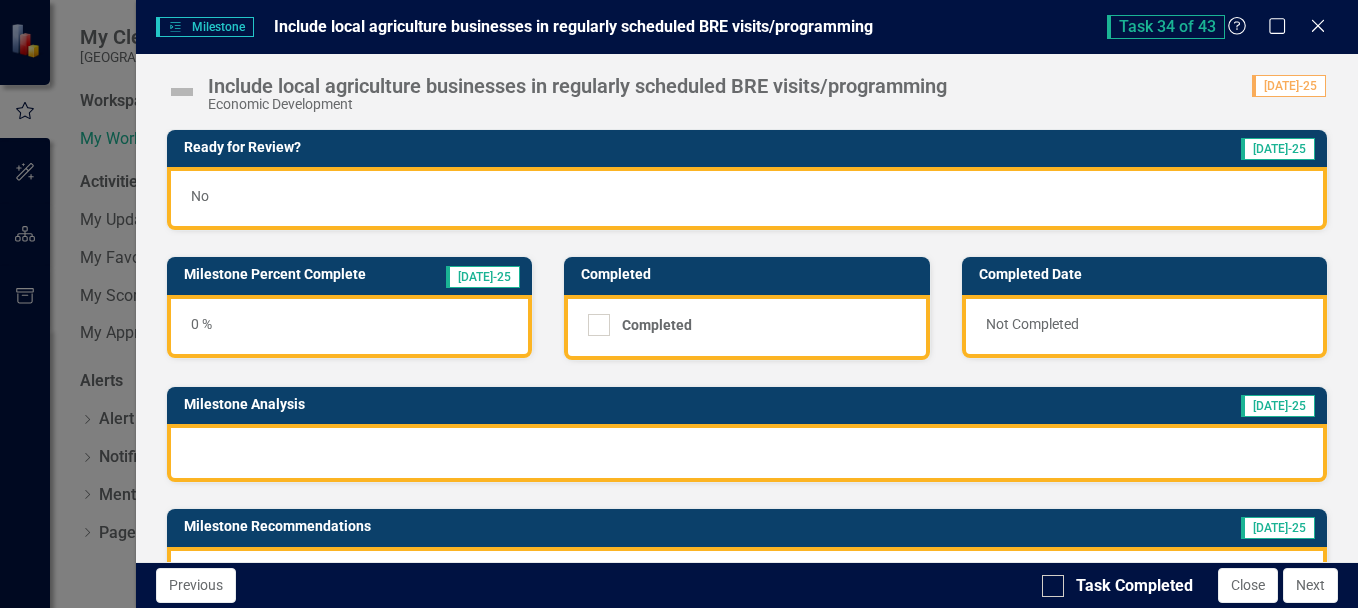 click on "0 %" at bounding box center (349, 326) 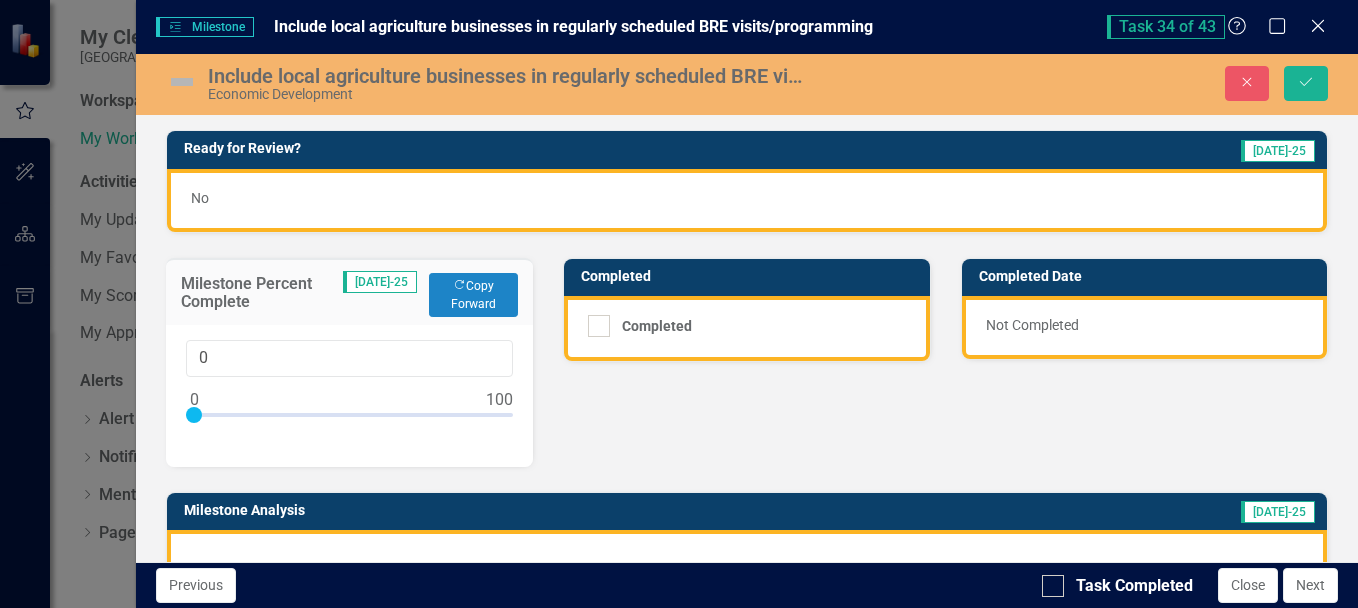click on "Ready for Review? [DATE]-25 No Milestone Percent Complete [DATE]-25 Copy Forward  Copy Forward  0 Completed Completed Completed Date Not Completed Milestone Analysis [DATE]-25 Milestone Recommendations [DATE]-25" at bounding box center (747, 408) 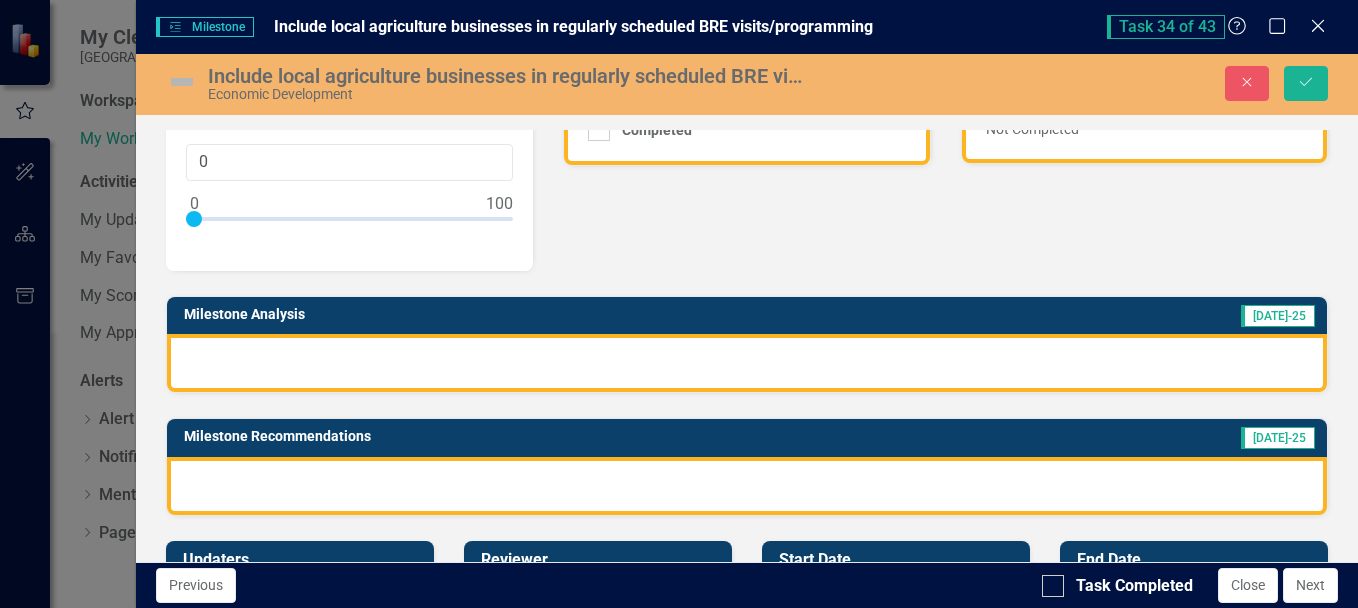 scroll, scrollTop: 200, scrollLeft: 0, axis: vertical 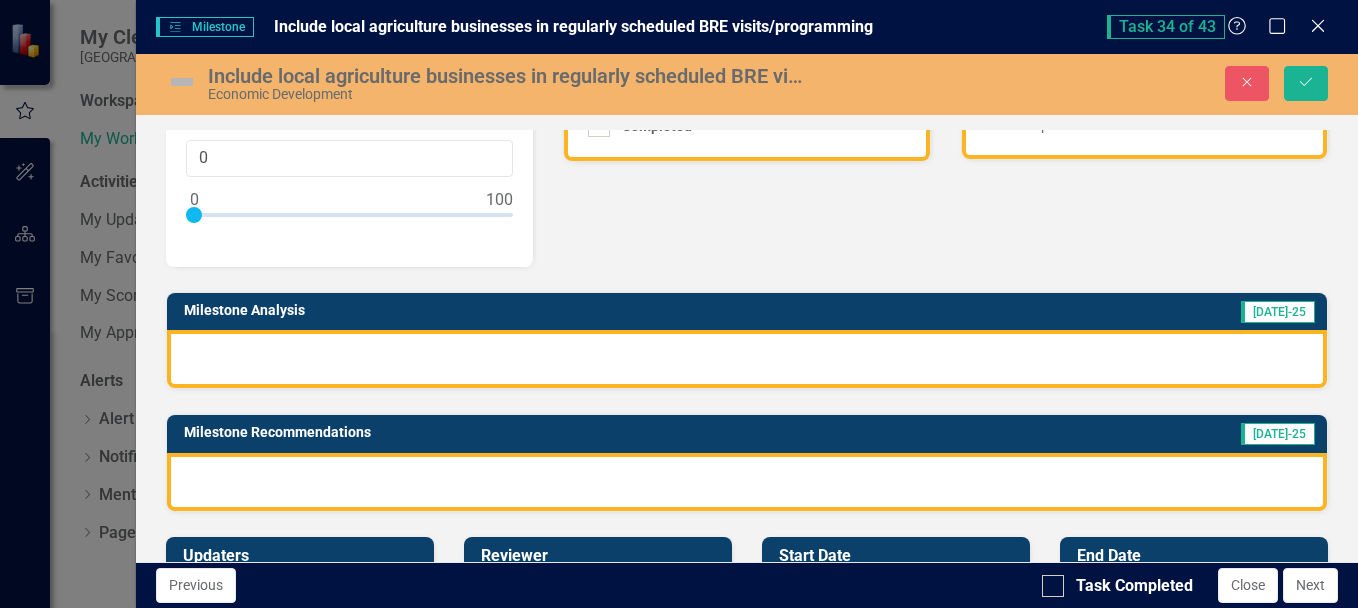click at bounding box center (747, 359) 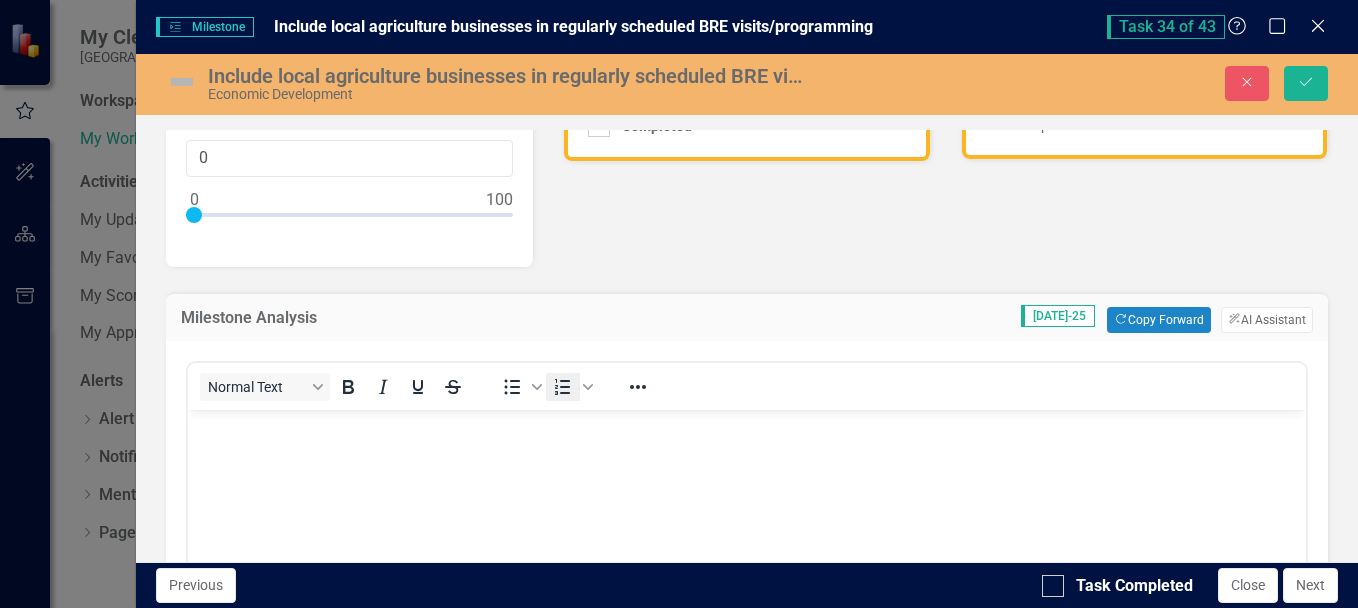 scroll, scrollTop: 0, scrollLeft: 0, axis: both 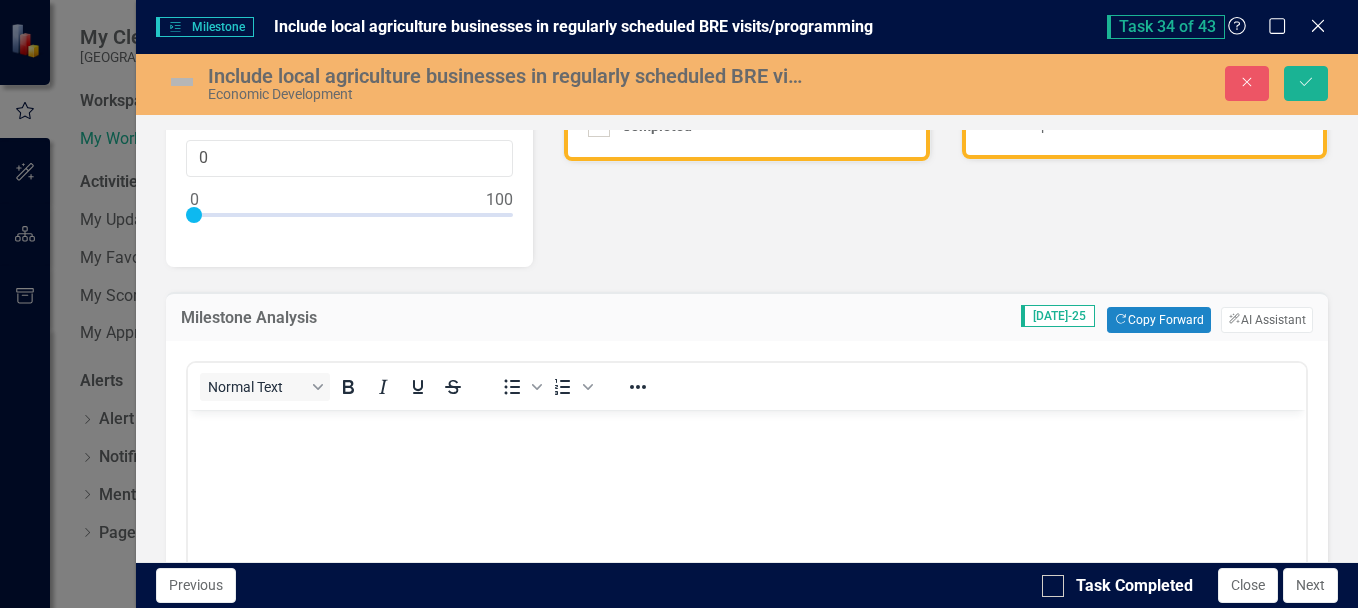 click at bounding box center (746, 426) 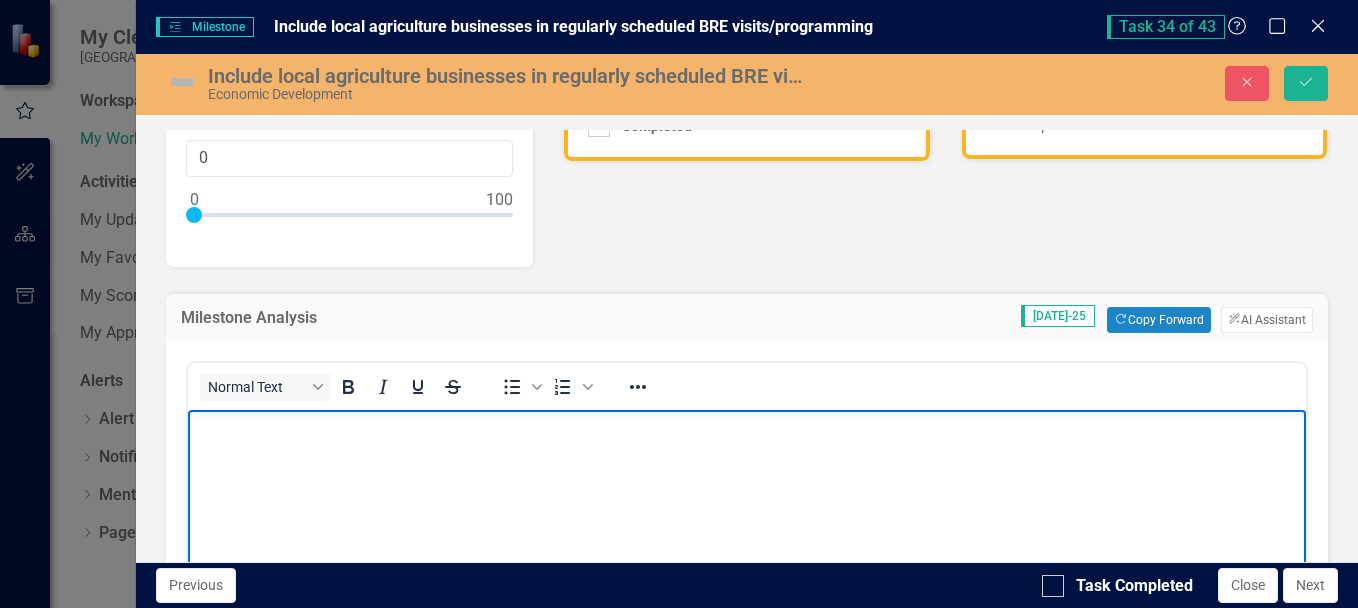 type 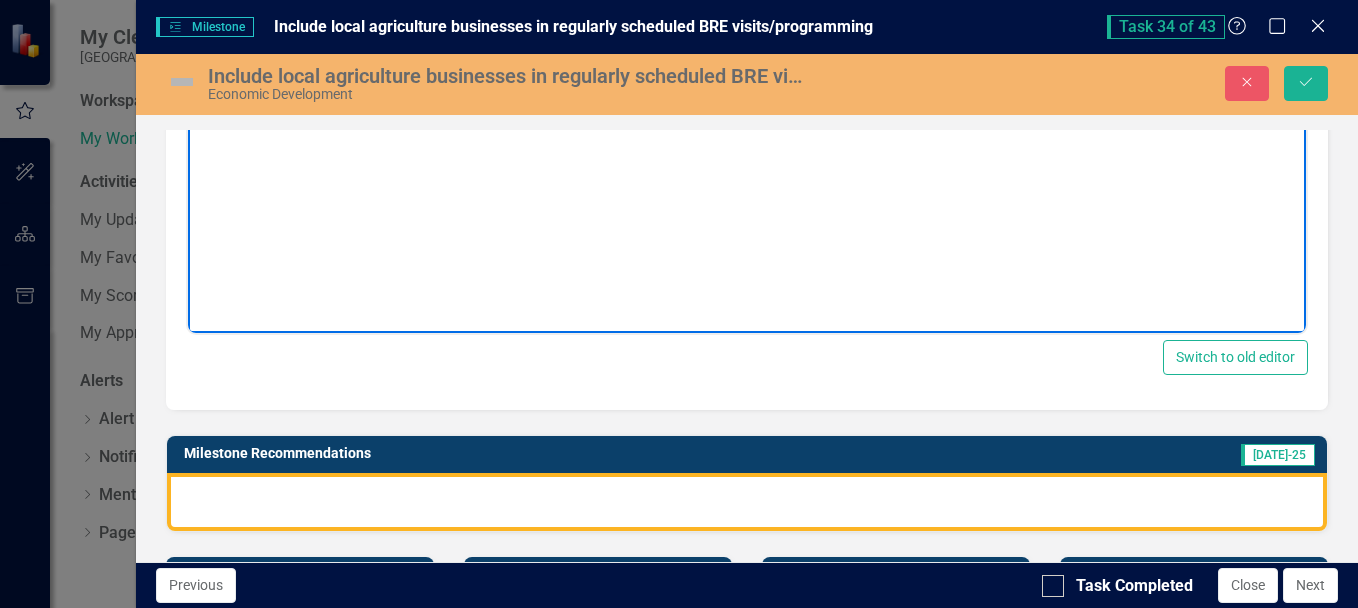 scroll, scrollTop: 700, scrollLeft: 0, axis: vertical 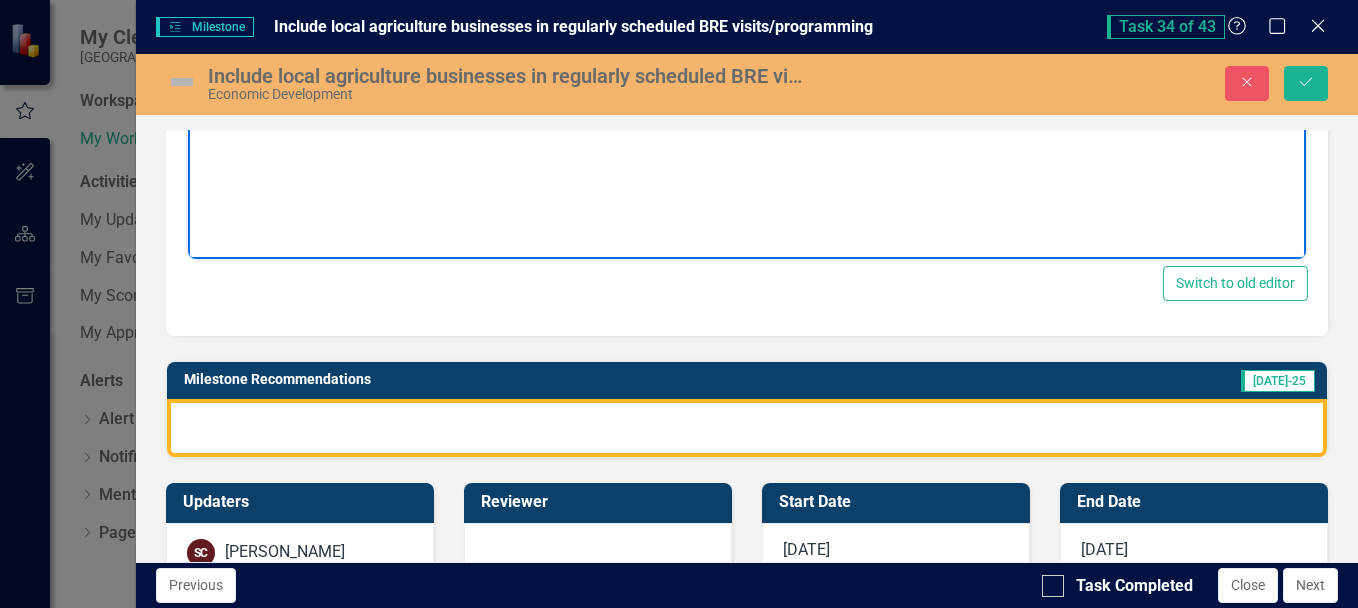 drag, startPoint x: 362, startPoint y: 3, endPoint x: 550, endPoint y: 412, distance: 450.13885 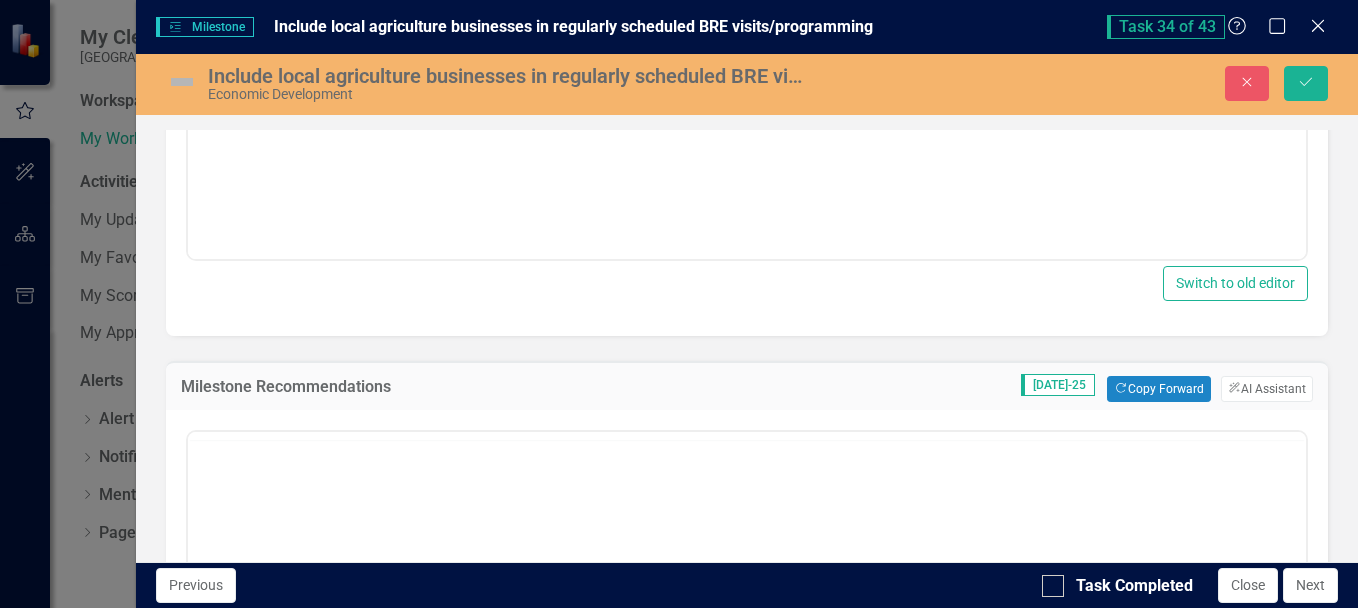 scroll, scrollTop: 0, scrollLeft: 0, axis: both 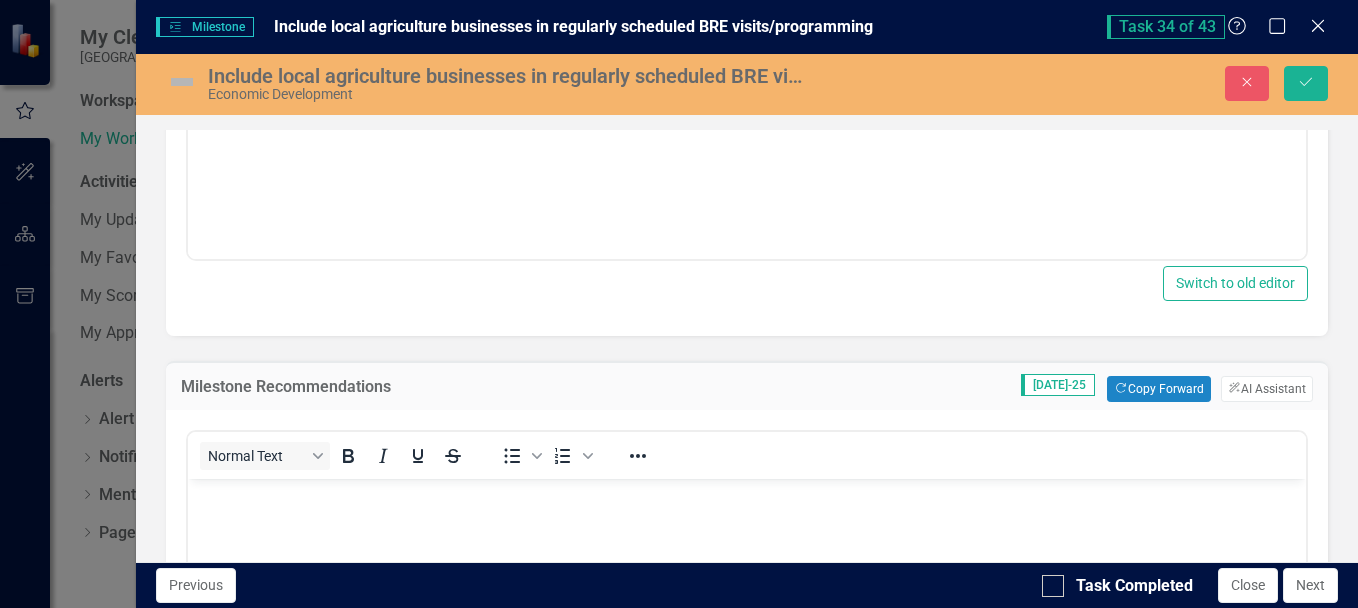 click at bounding box center (746, 495) 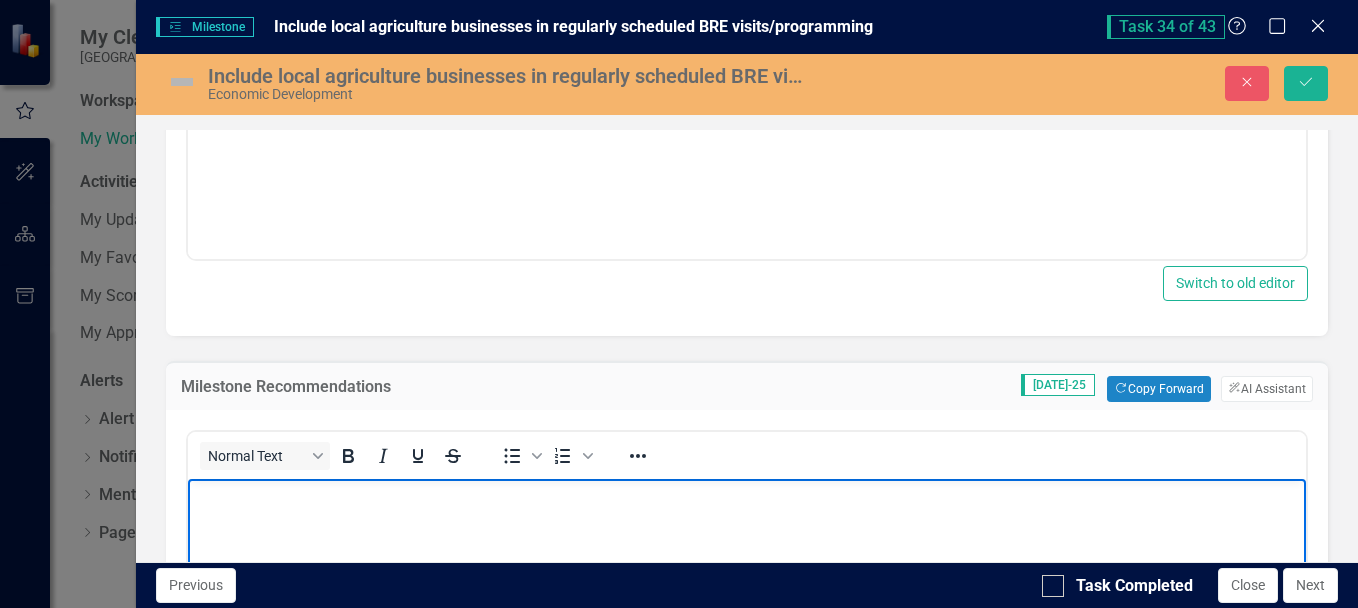 type 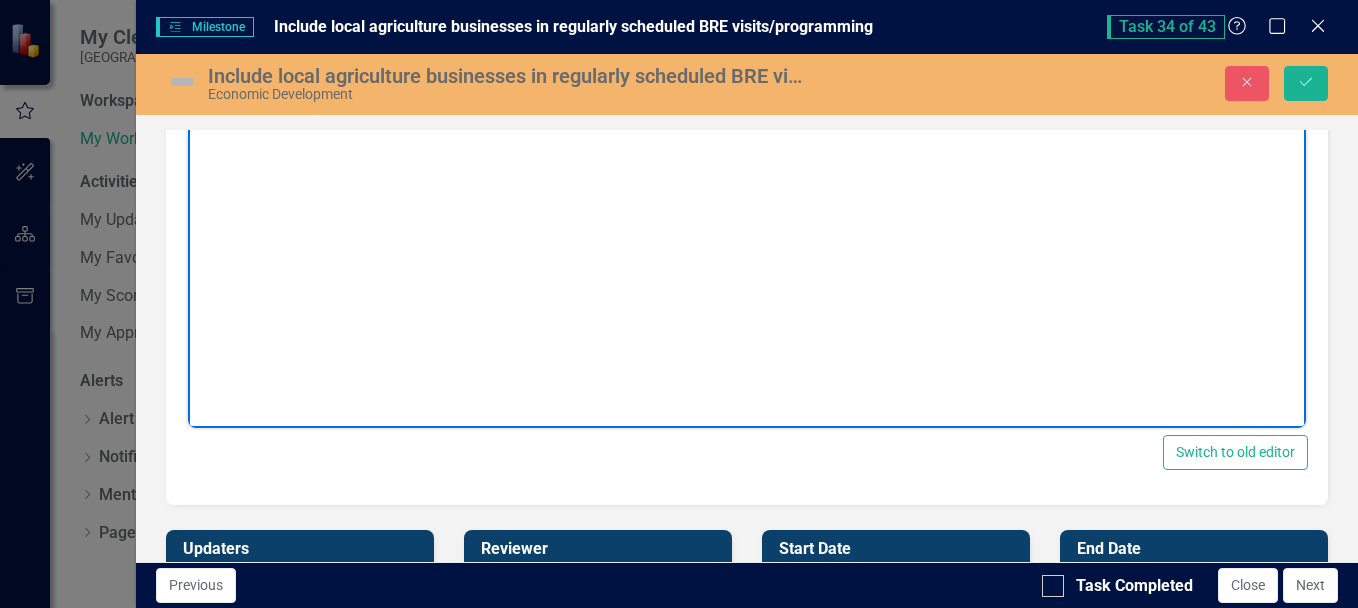 scroll, scrollTop: 1343, scrollLeft: 0, axis: vertical 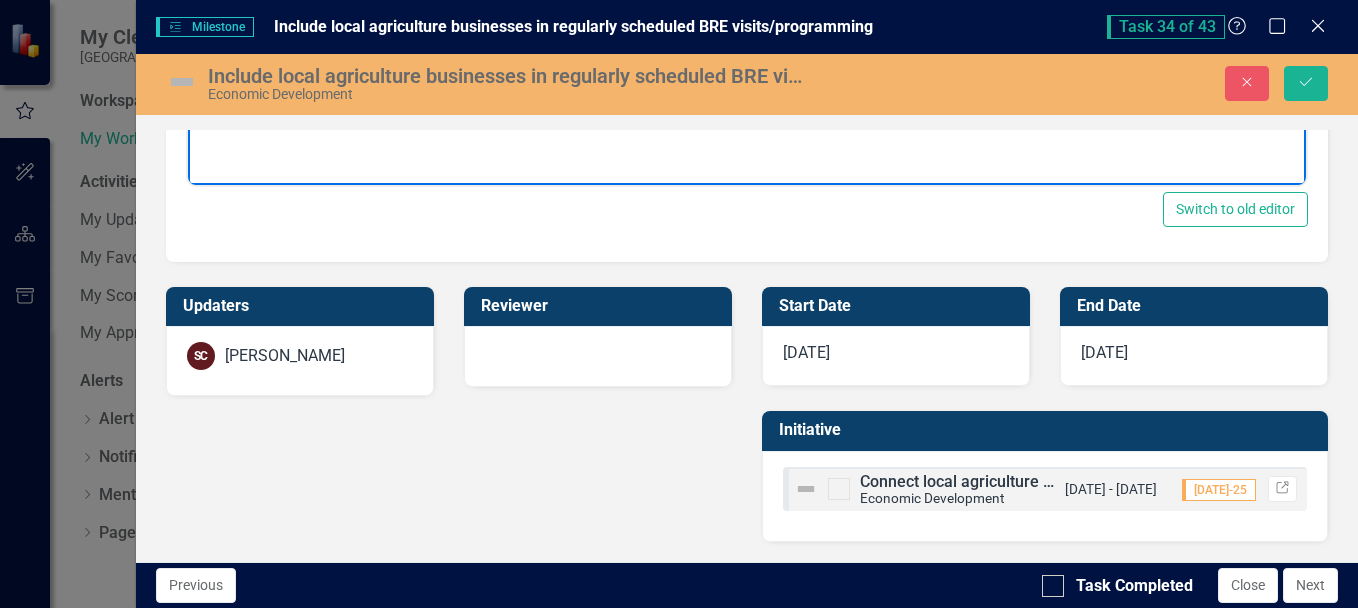 click on "[DATE]" at bounding box center (1194, 356) 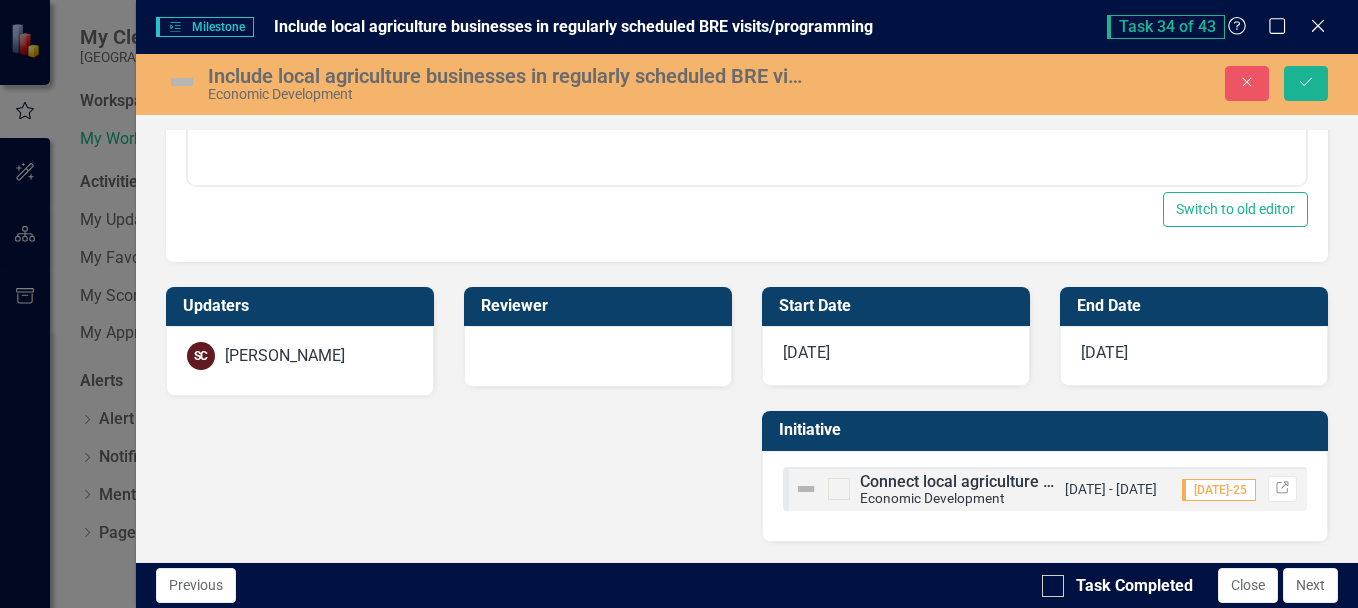 click on "[DATE]" at bounding box center [1104, 352] 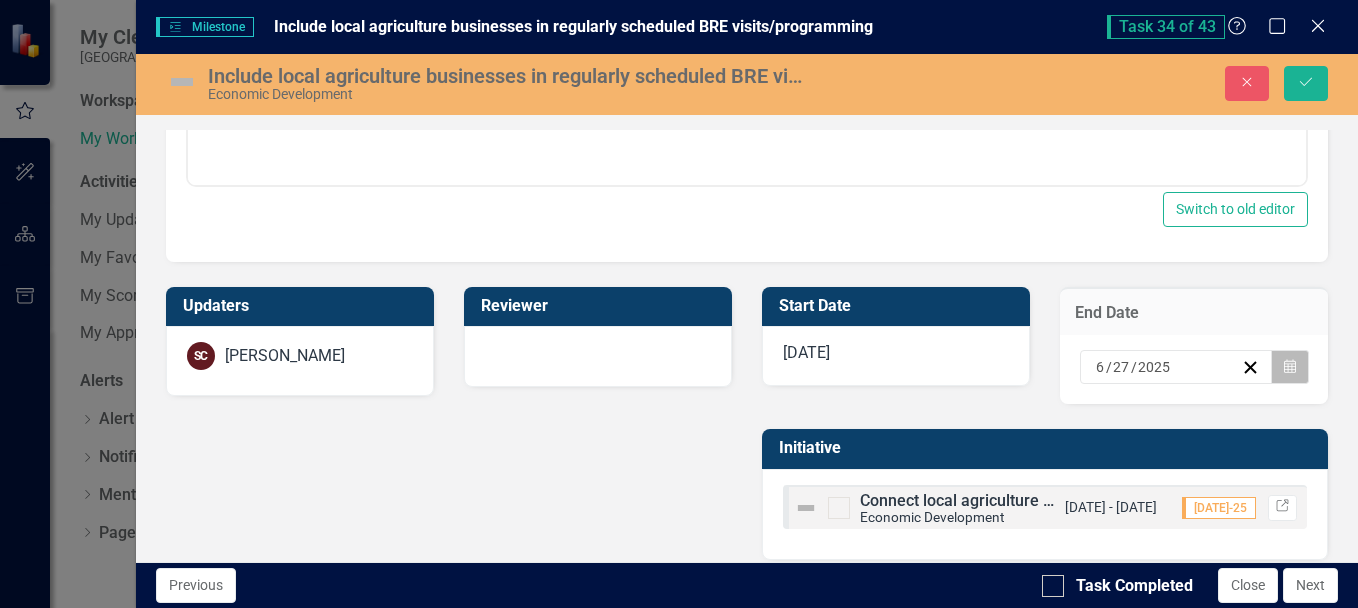 click on "Calendar" 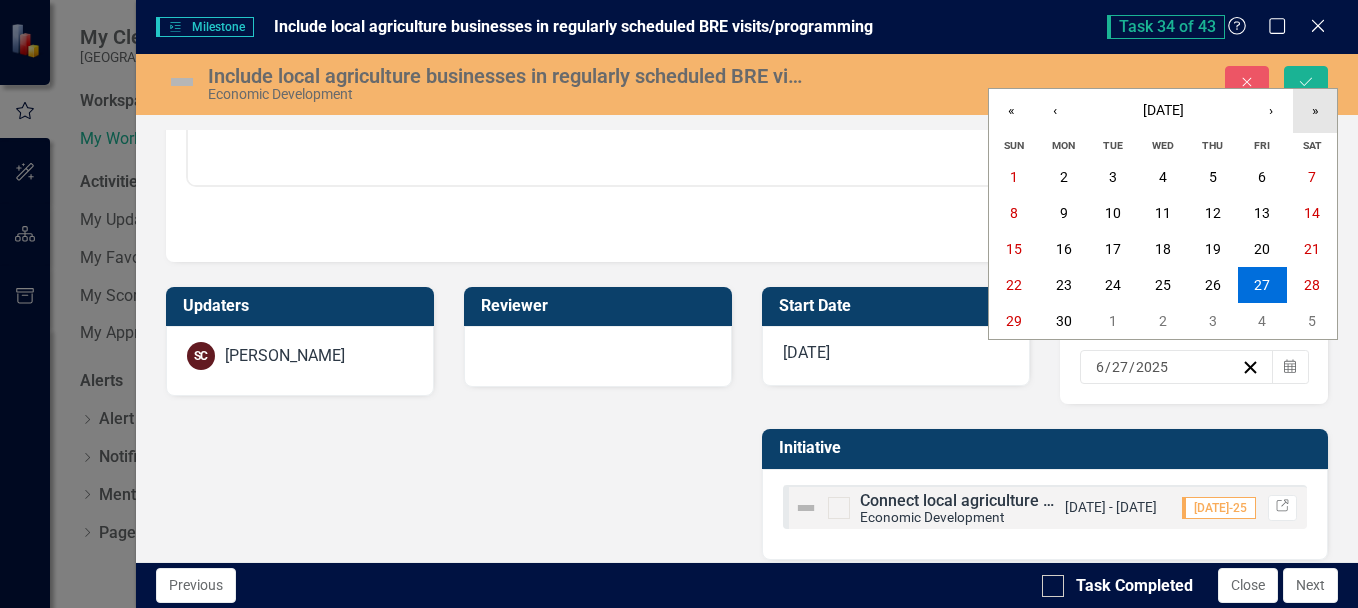 click on "»" at bounding box center [1315, 111] 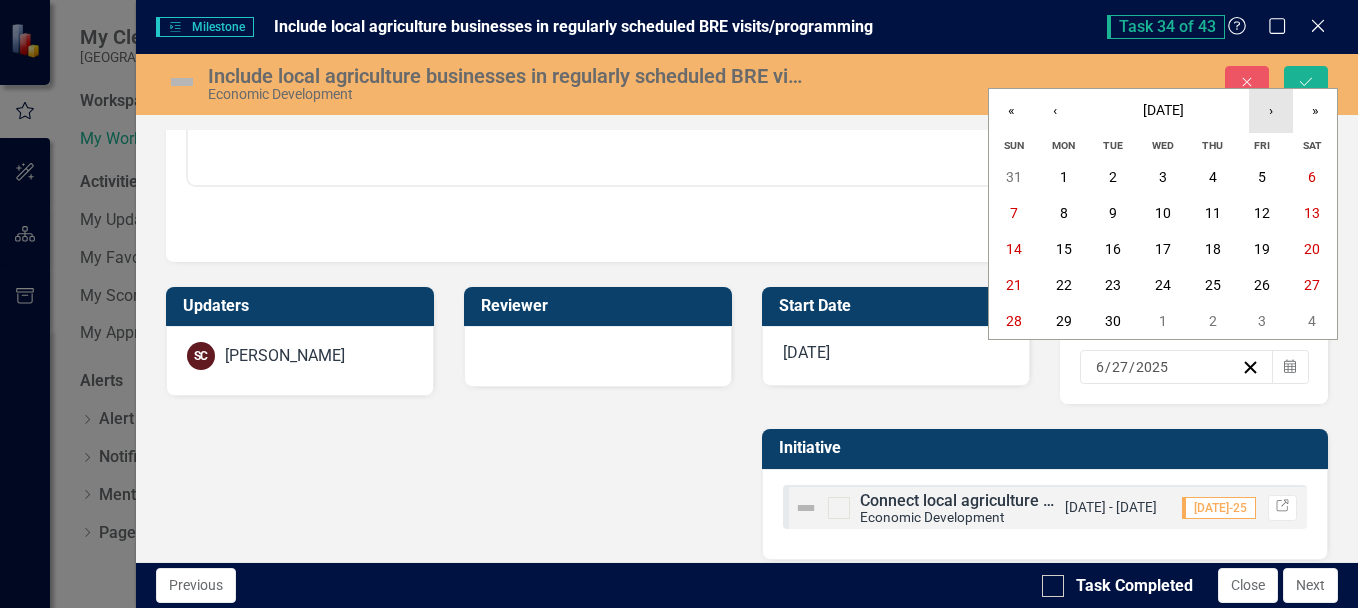click on "›" at bounding box center [1271, 111] 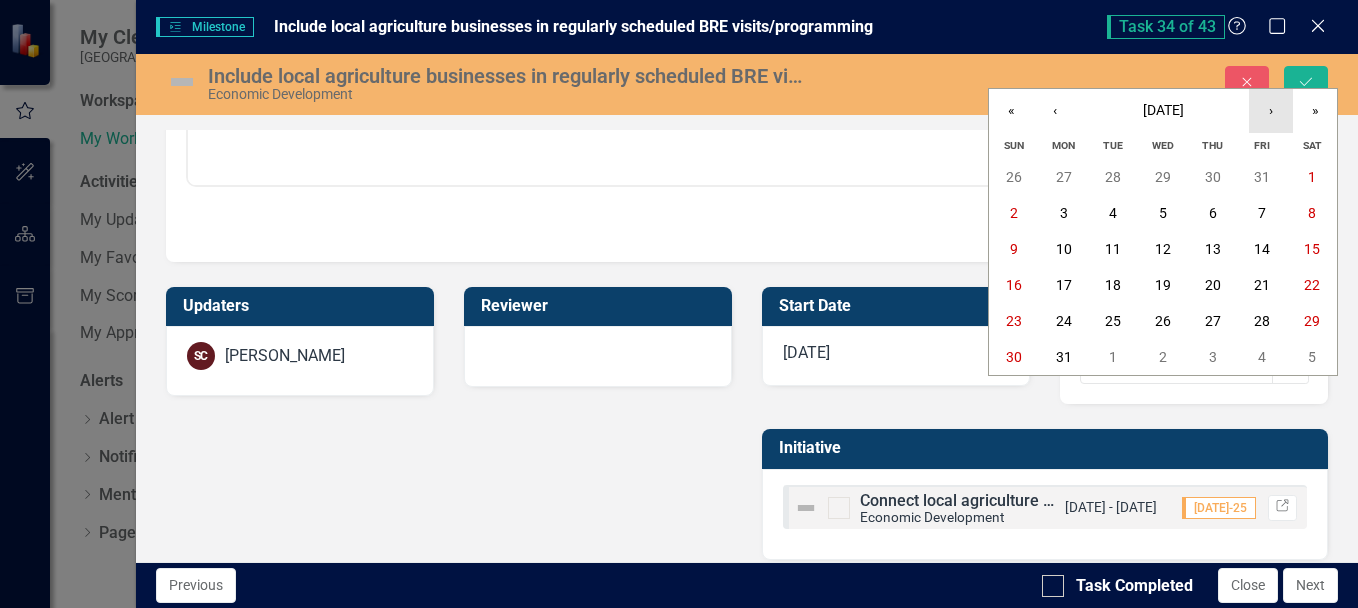 click on "›" at bounding box center (1271, 111) 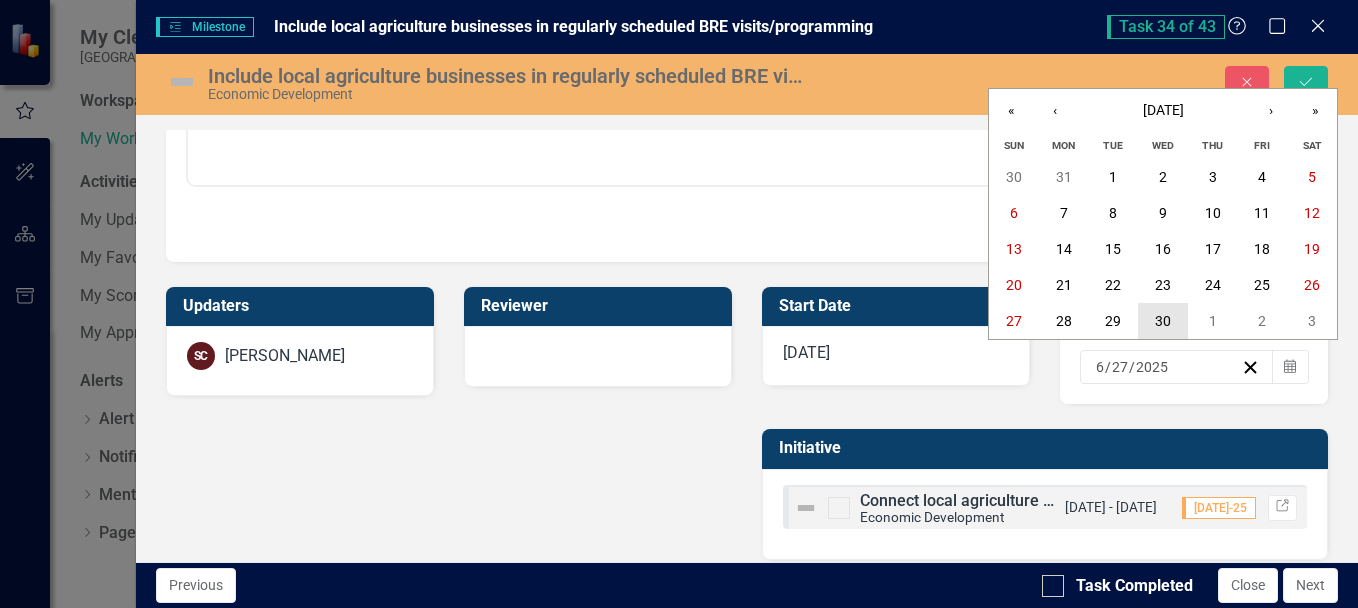 click on "30" at bounding box center [1163, 321] 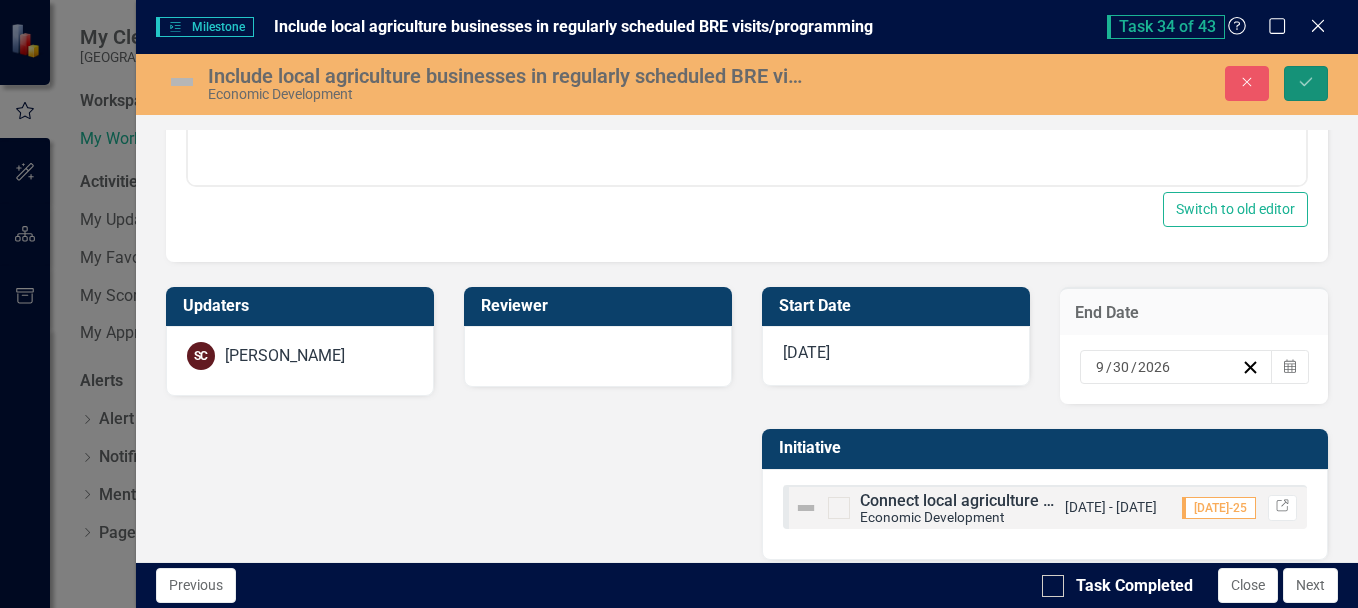 click on "Save" at bounding box center [1306, 83] 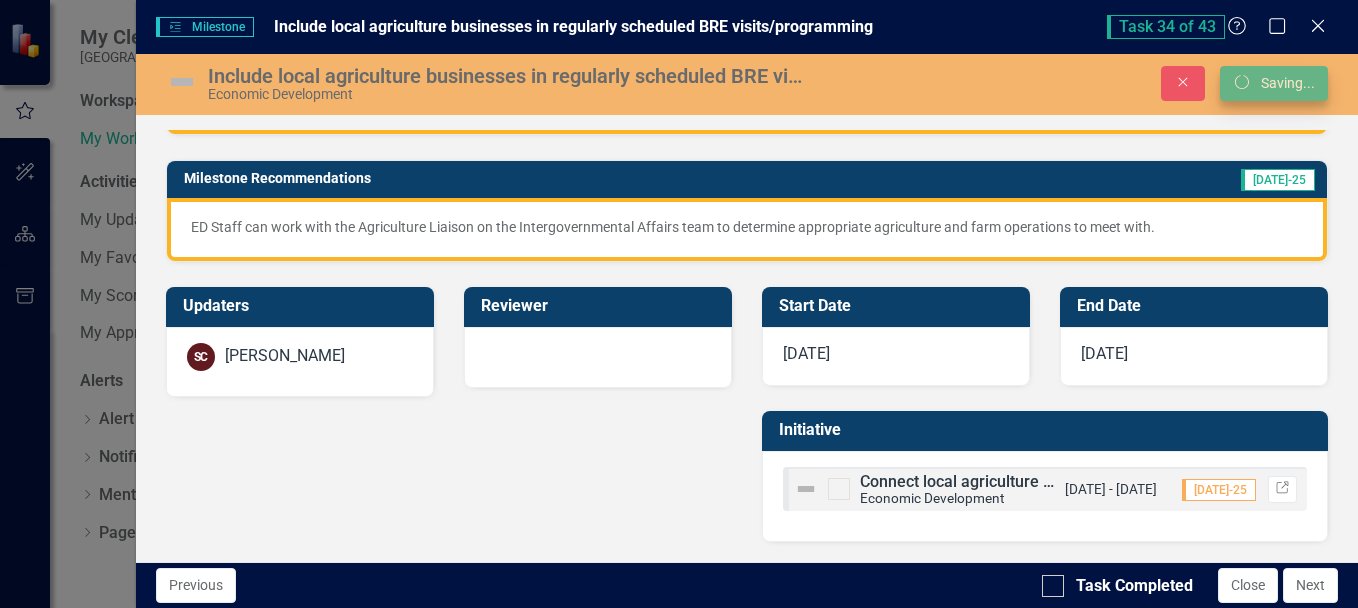 scroll, scrollTop: 375, scrollLeft: 0, axis: vertical 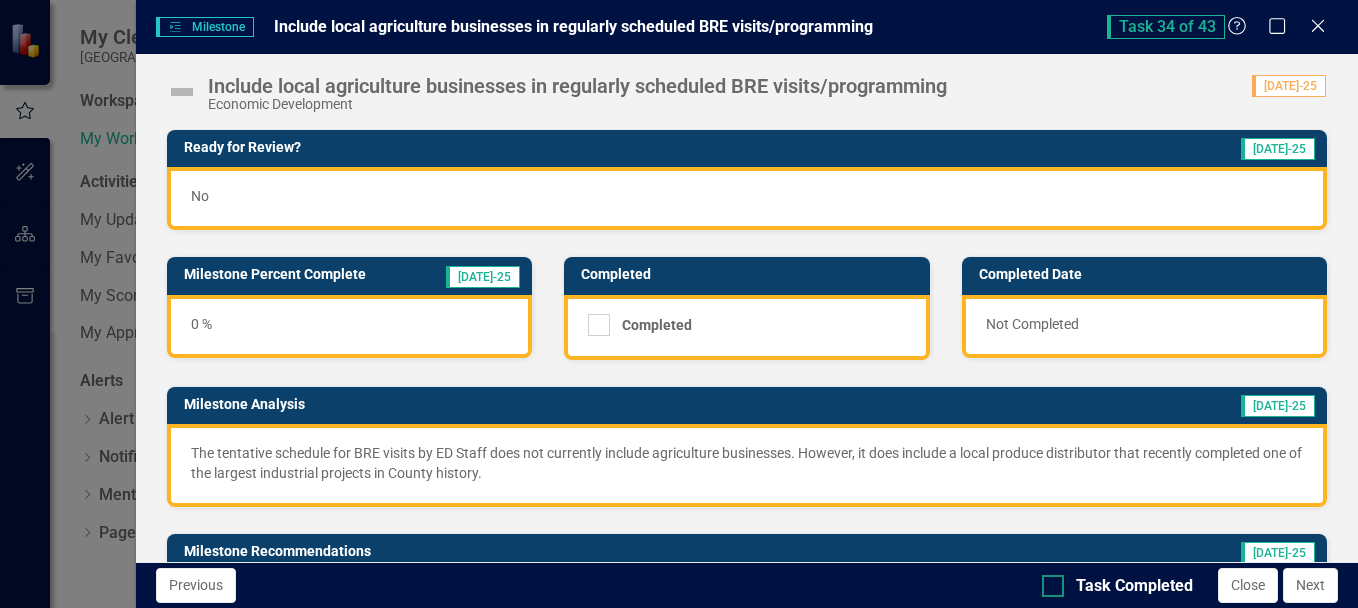 click at bounding box center [1053, 586] 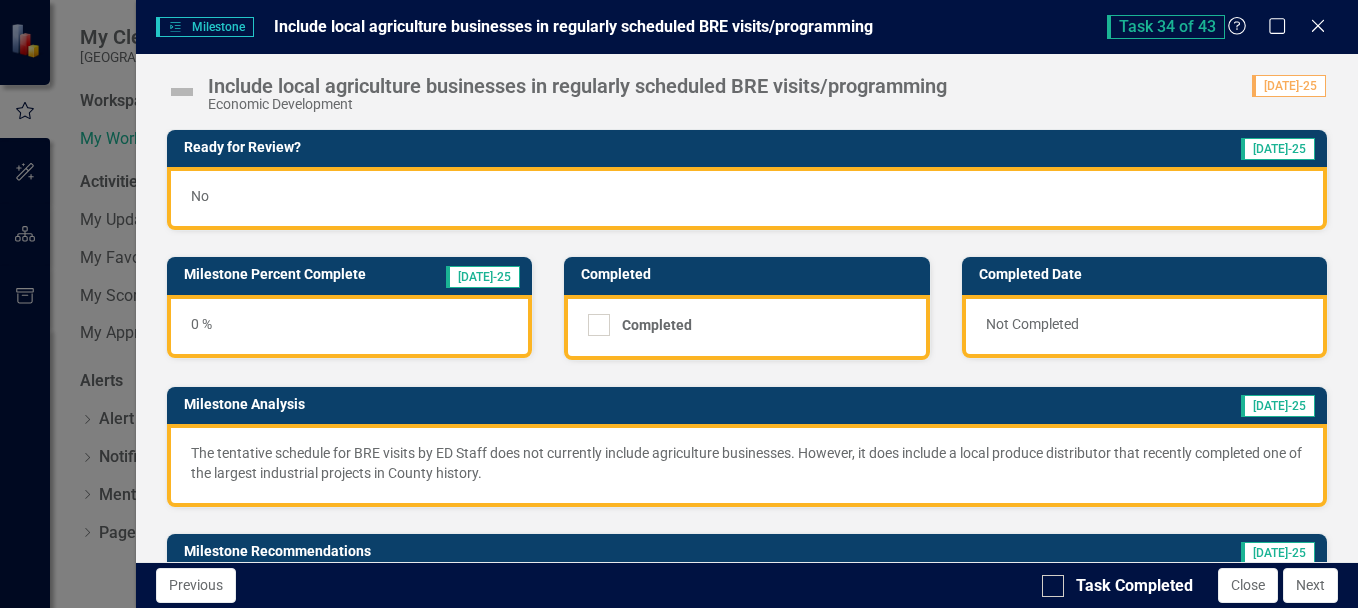 checkbox on "true" 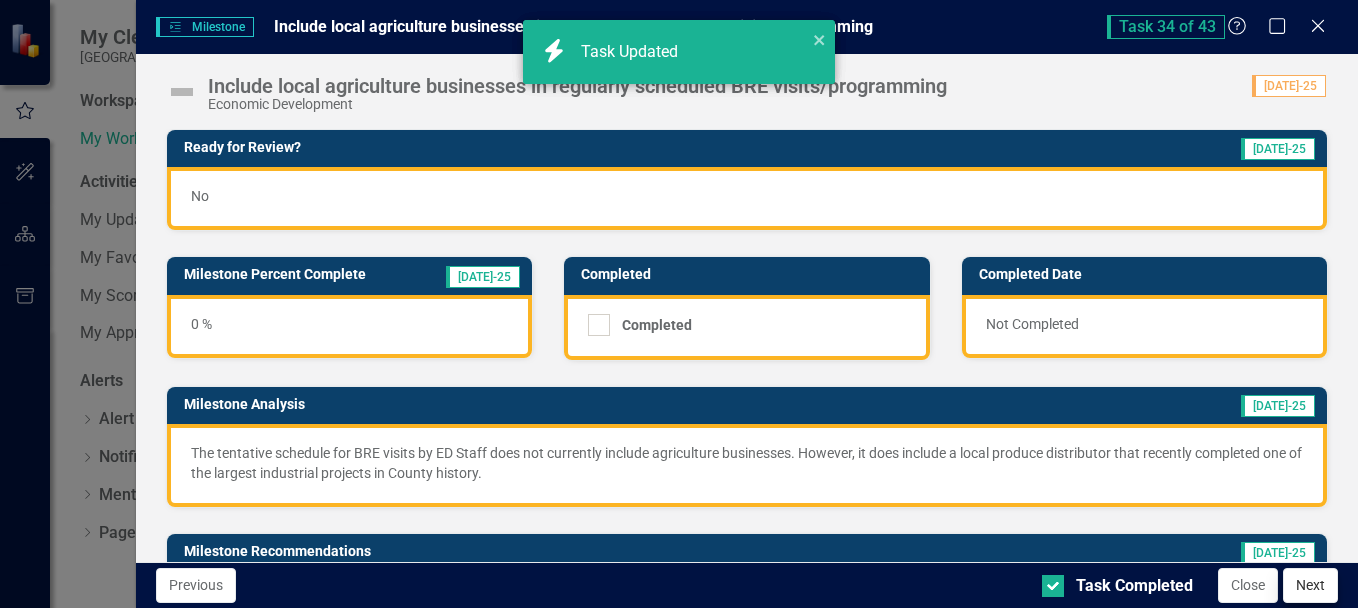 checkbox on "true" 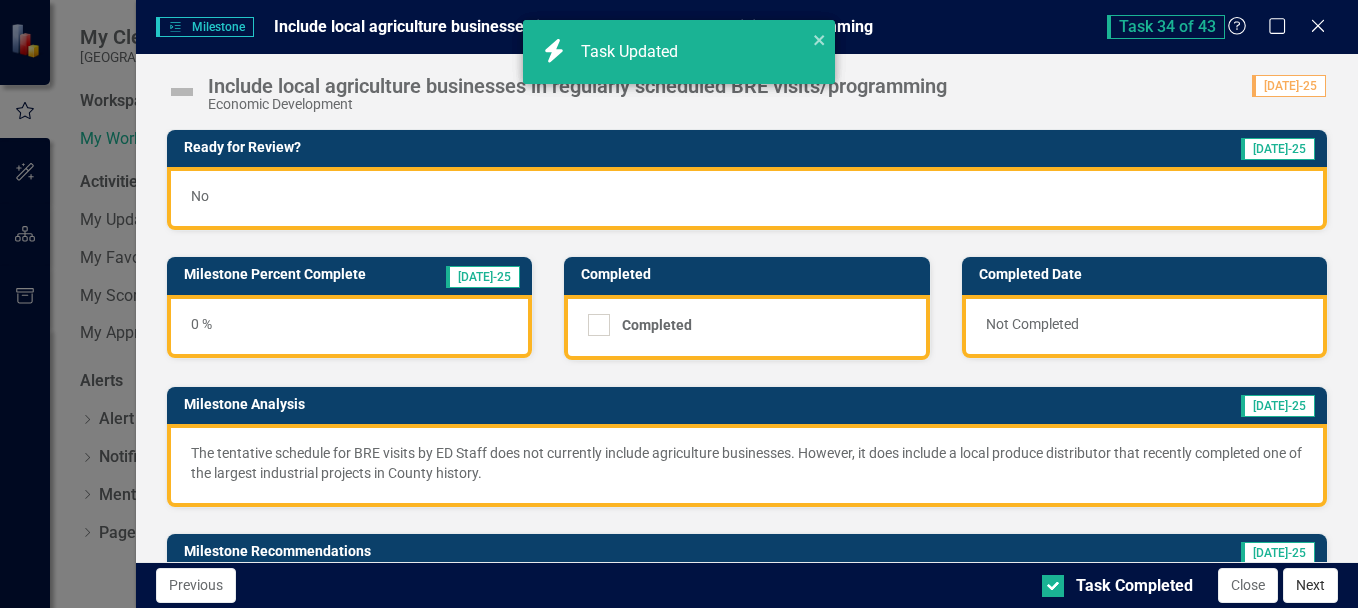click on "Next" at bounding box center [1310, 585] 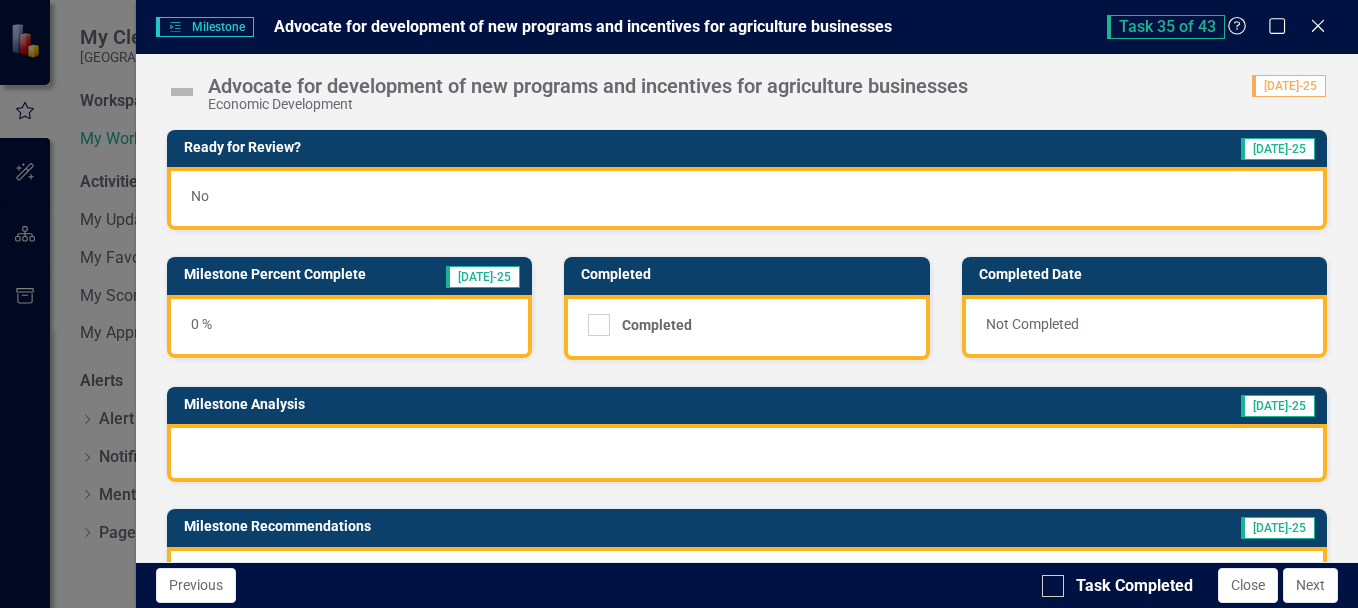 scroll, scrollTop: 100, scrollLeft: 0, axis: vertical 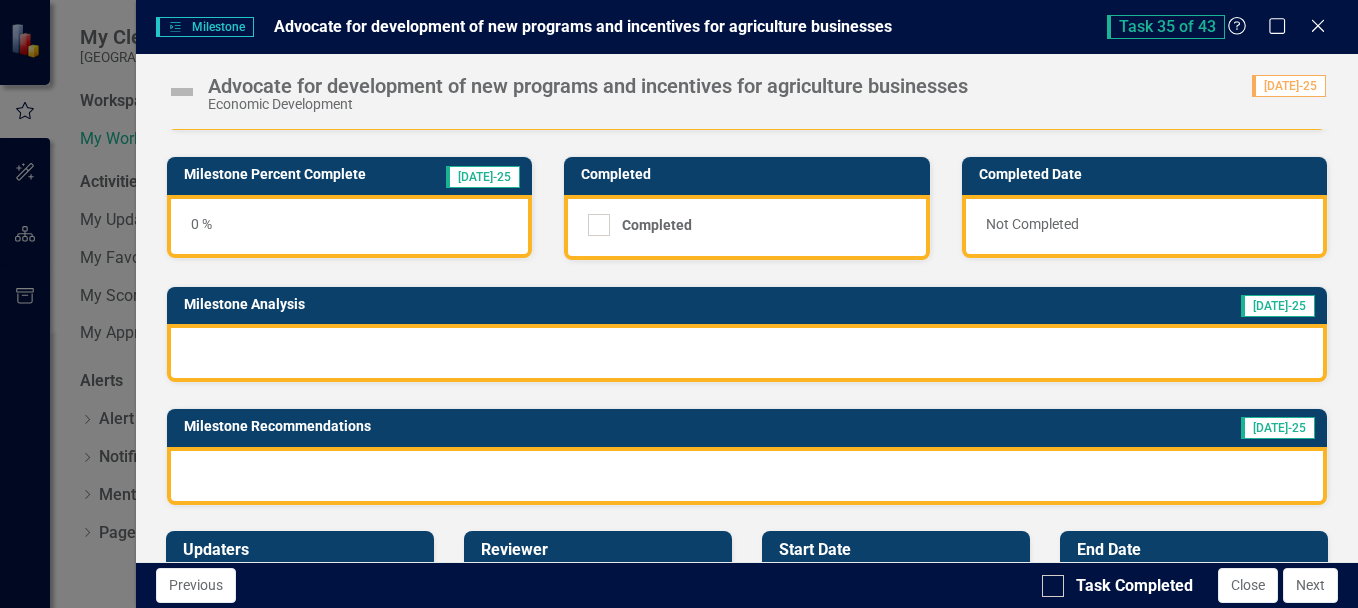 click at bounding box center (747, 353) 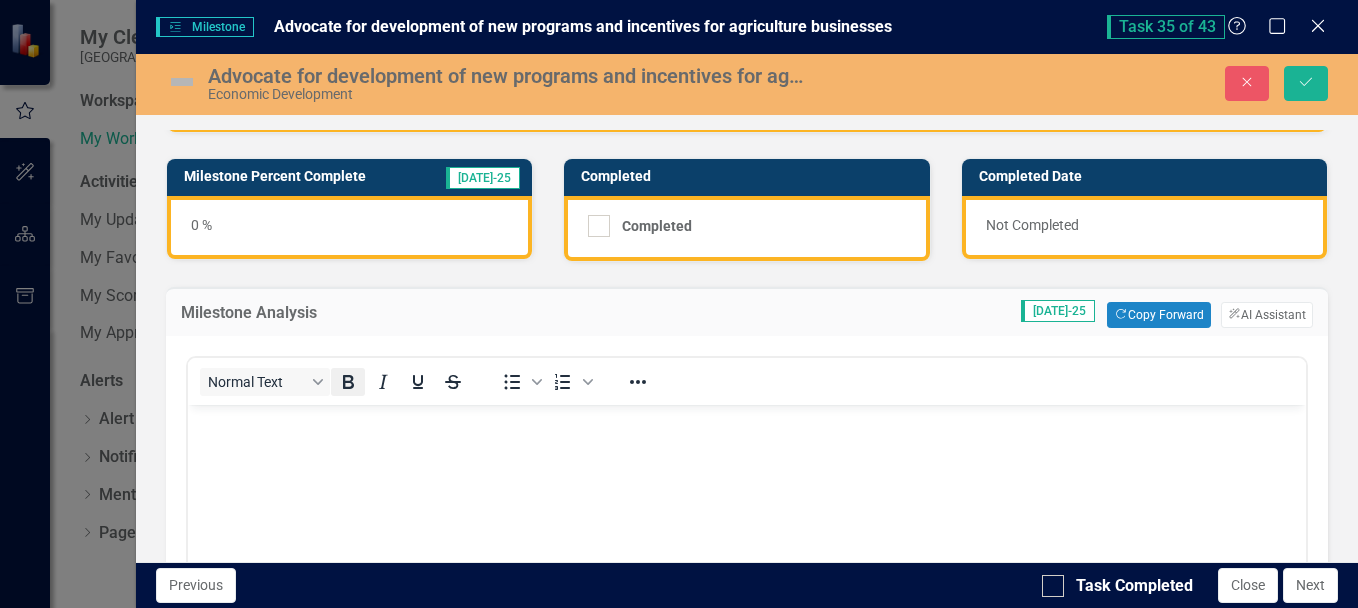 scroll, scrollTop: 0, scrollLeft: 0, axis: both 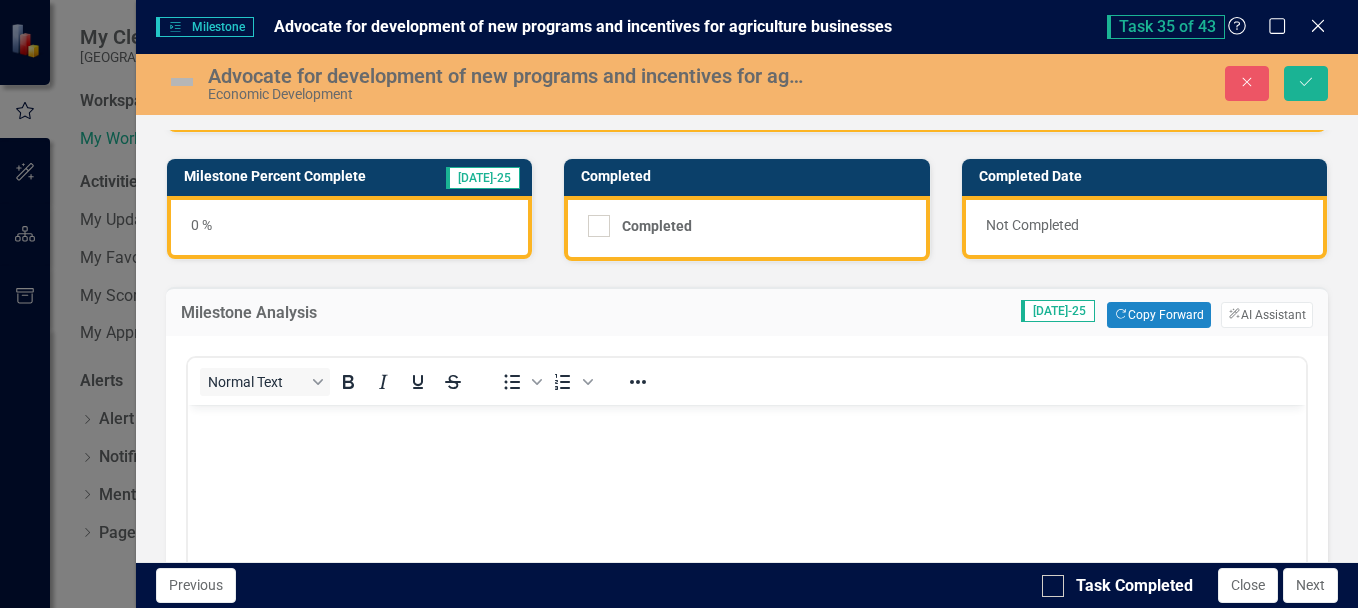 click at bounding box center (746, 422) 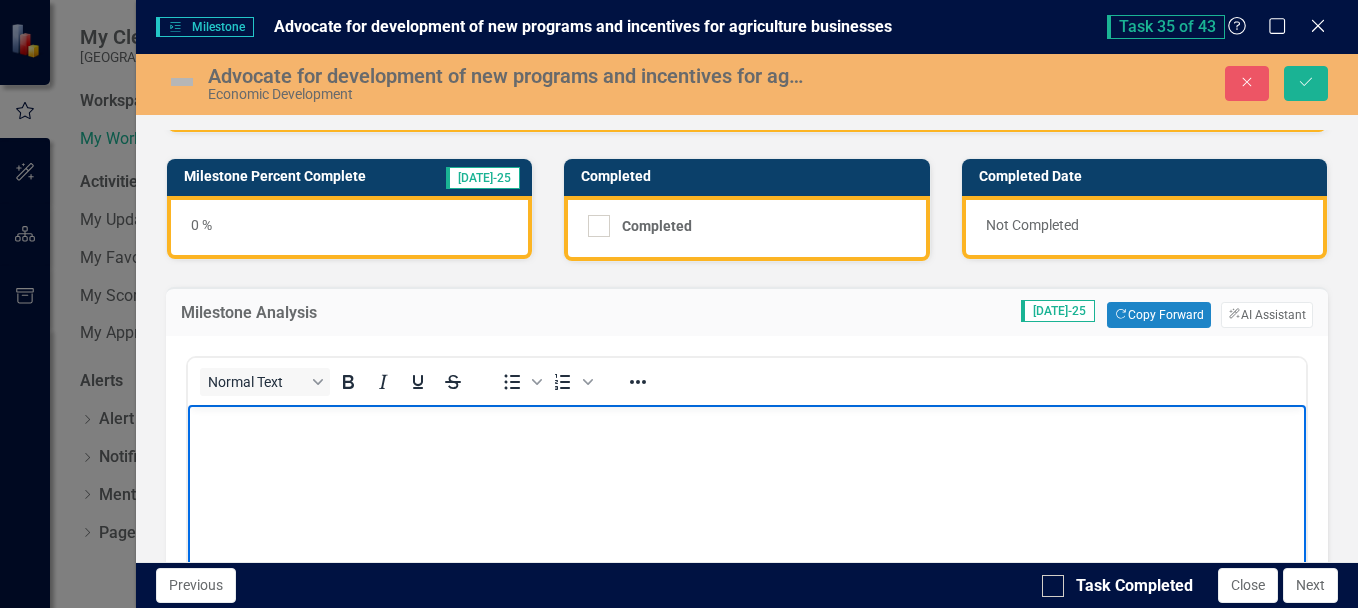 type 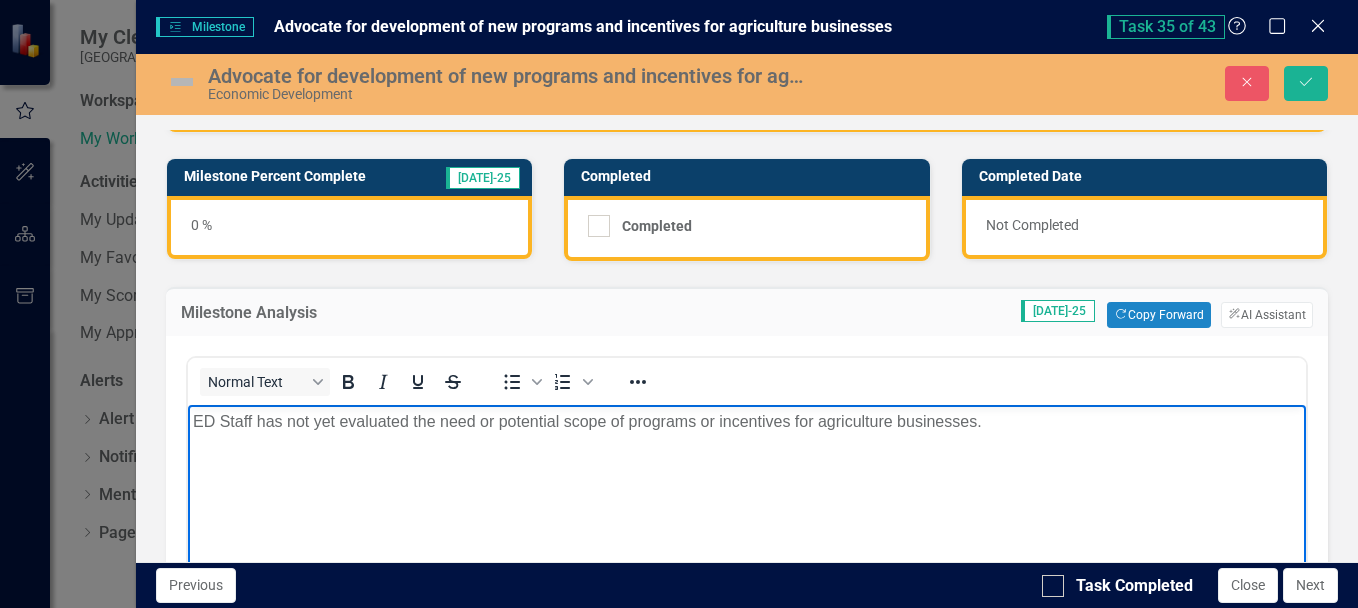 click on "ED Staff has not yet evaluated the need or potential scope of programs or incentives for agriculture businesses." at bounding box center [746, 422] 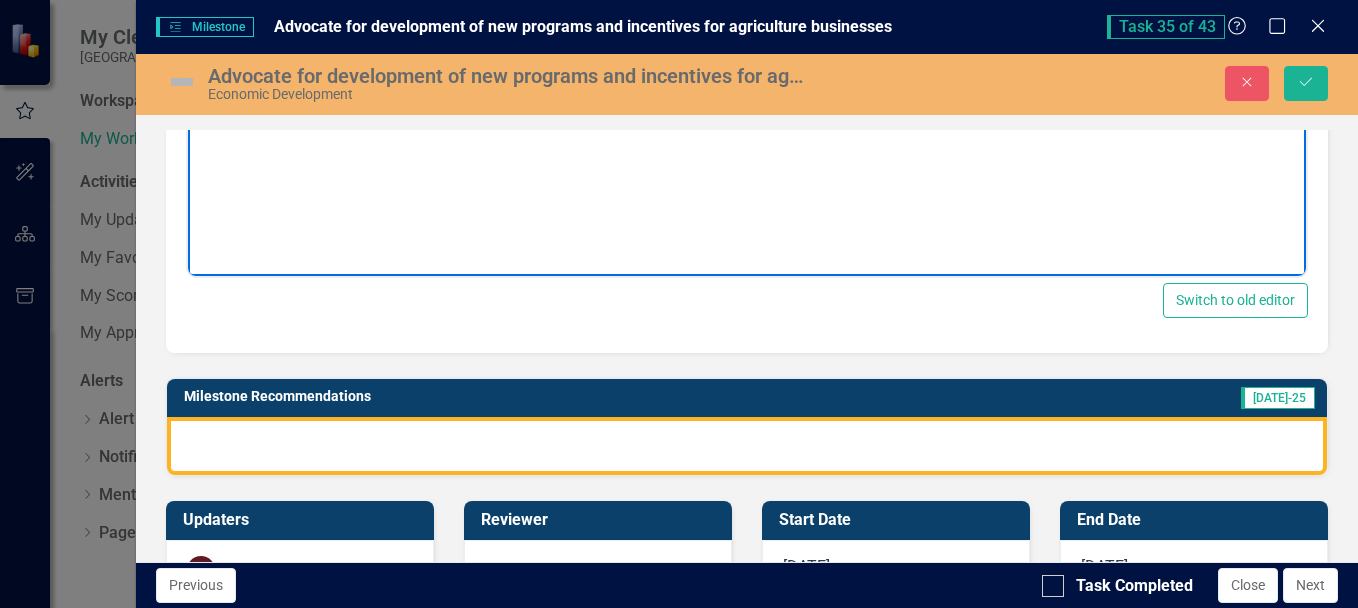 scroll, scrollTop: 700, scrollLeft: 0, axis: vertical 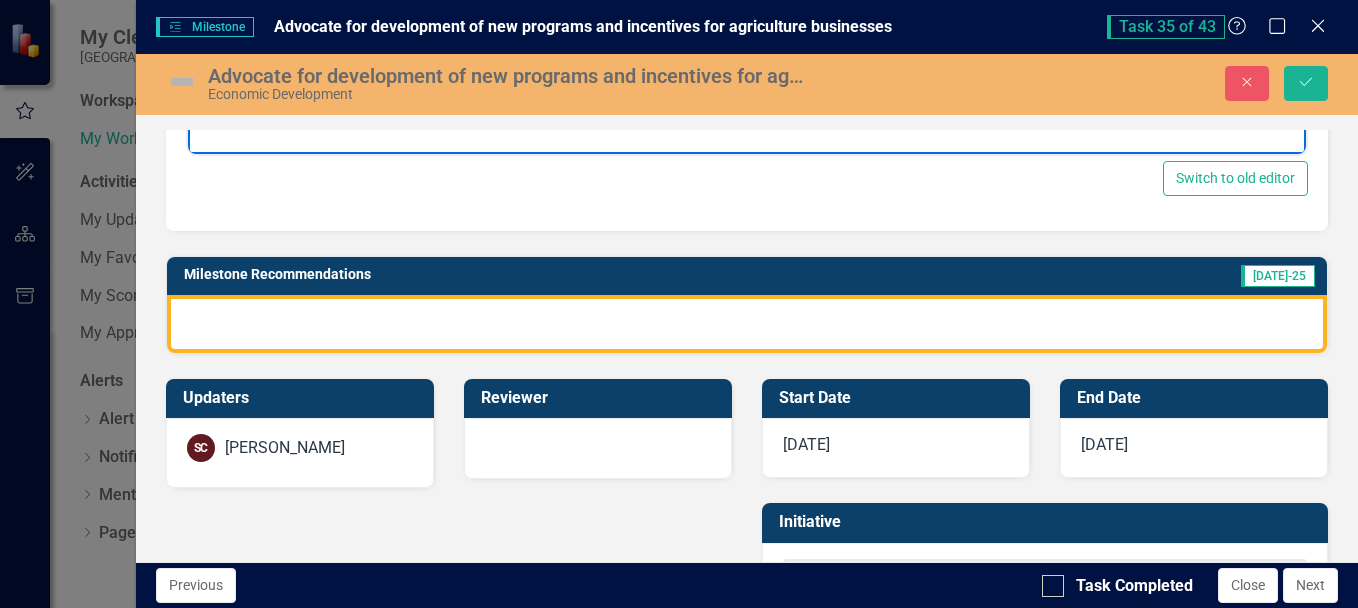 click at bounding box center [747, 324] 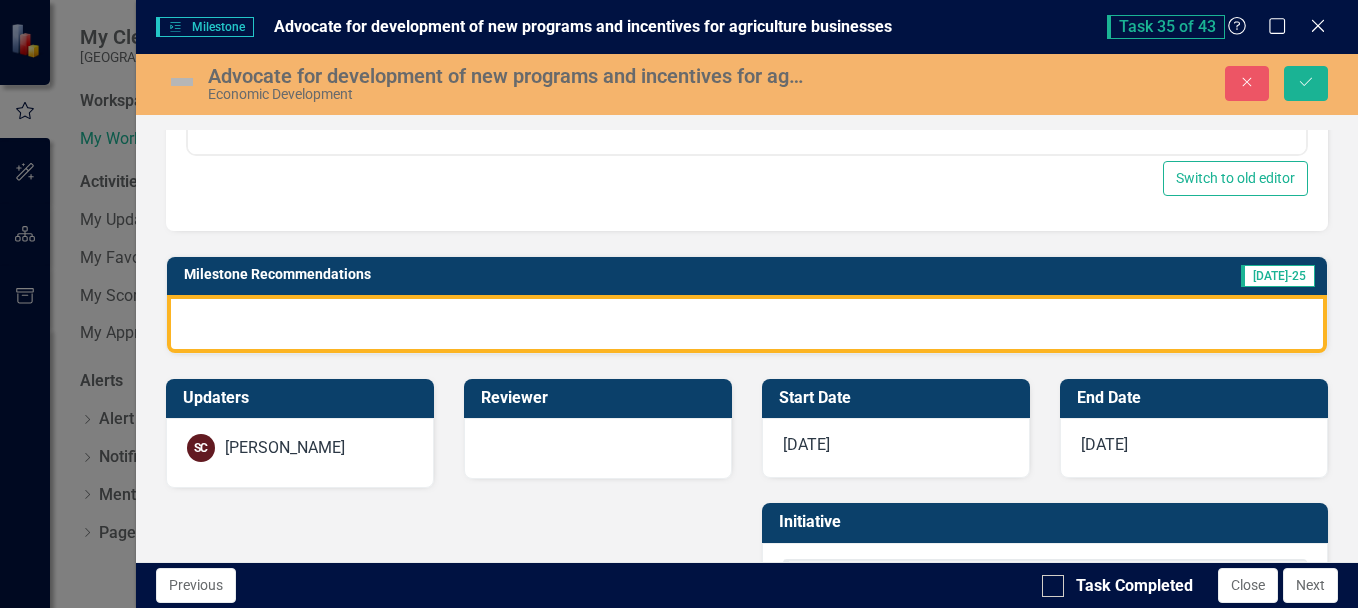click at bounding box center [747, 324] 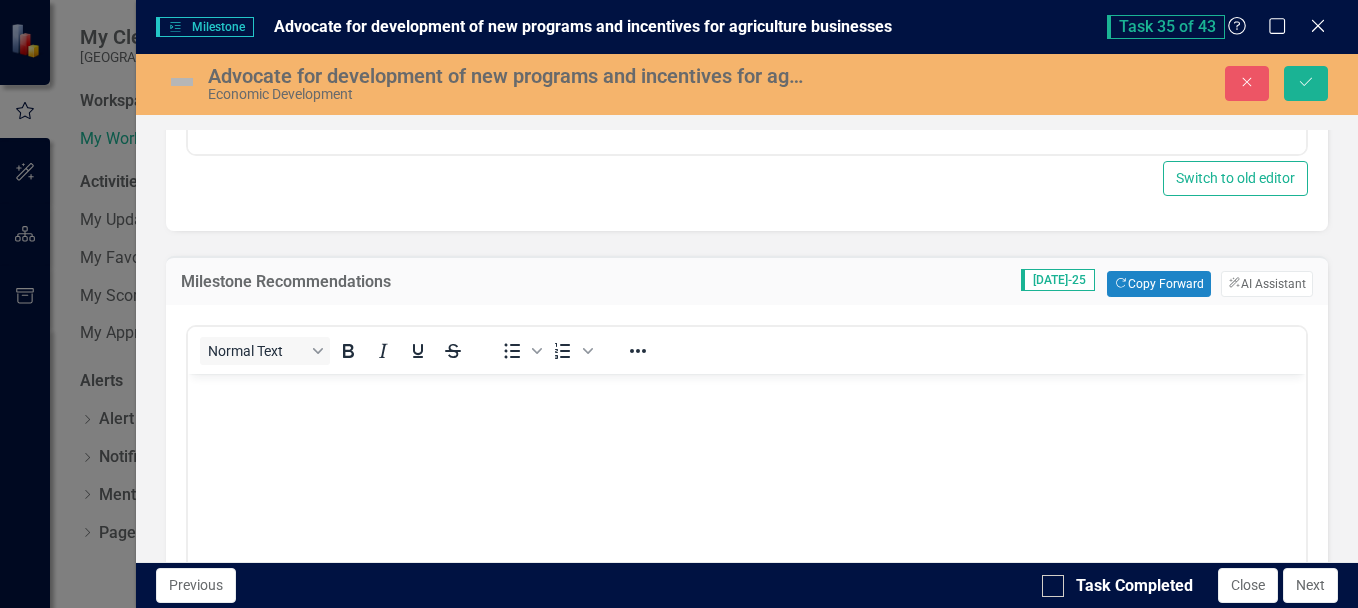 scroll, scrollTop: 0, scrollLeft: 0, axis: both 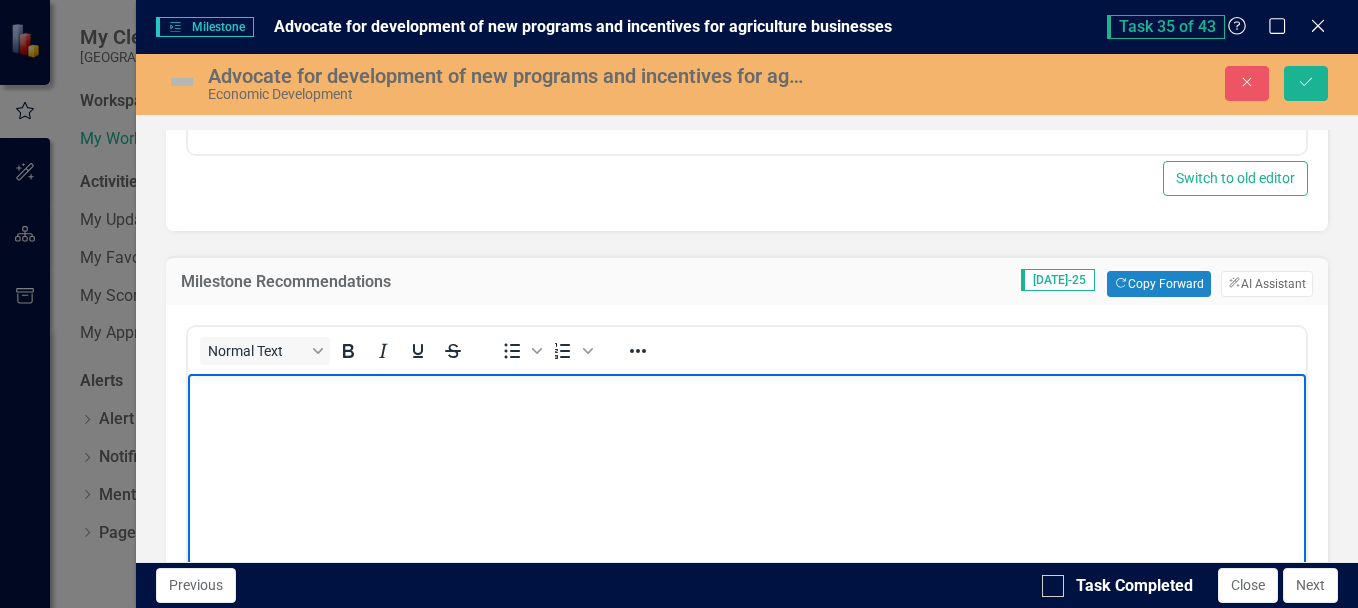 type 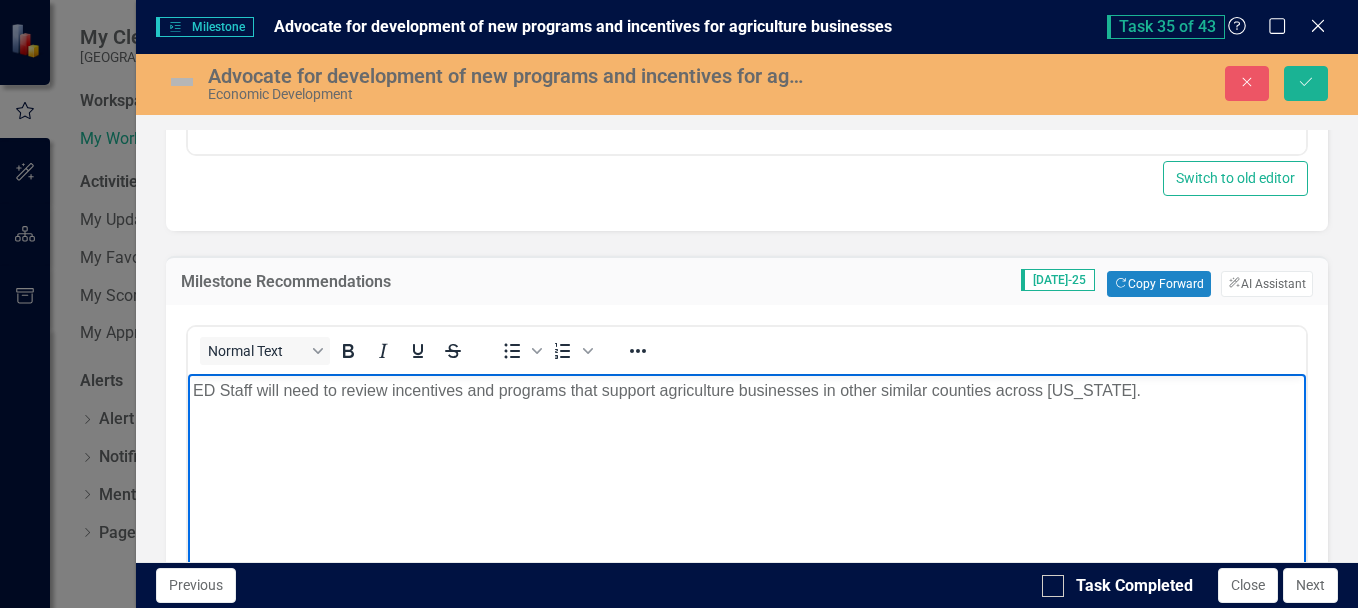 click on "ED Staff will need to review incentives and programs that support agriculture businesses in other similar counties across [US_STATE]." at bounding box center (746, 391) 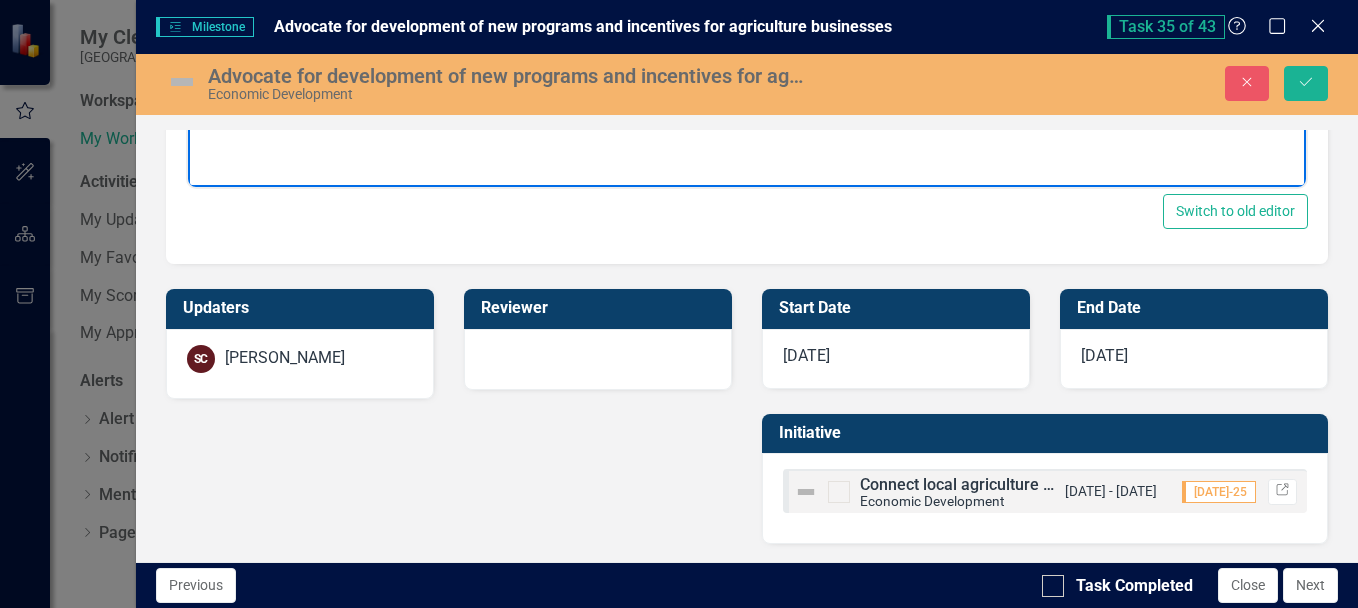 scroll, scrollTop: 1238, scrollLeft: 0, axis: vertical 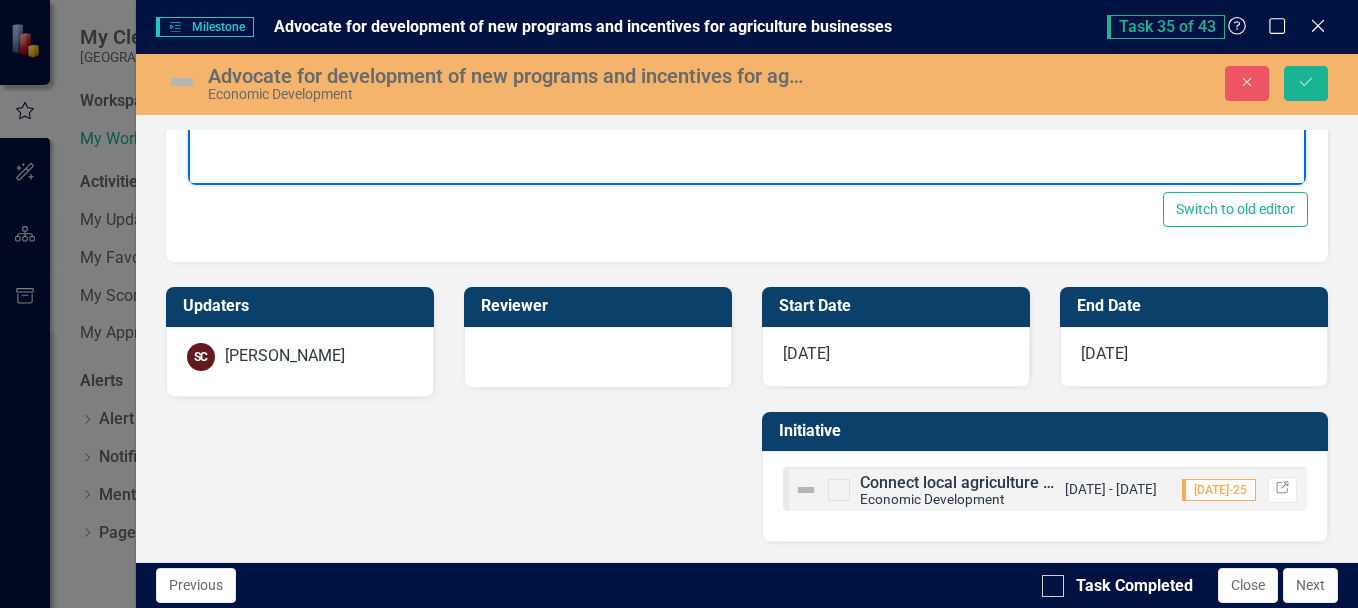 click on "[DATE]" at bounding box center [1194, 357] 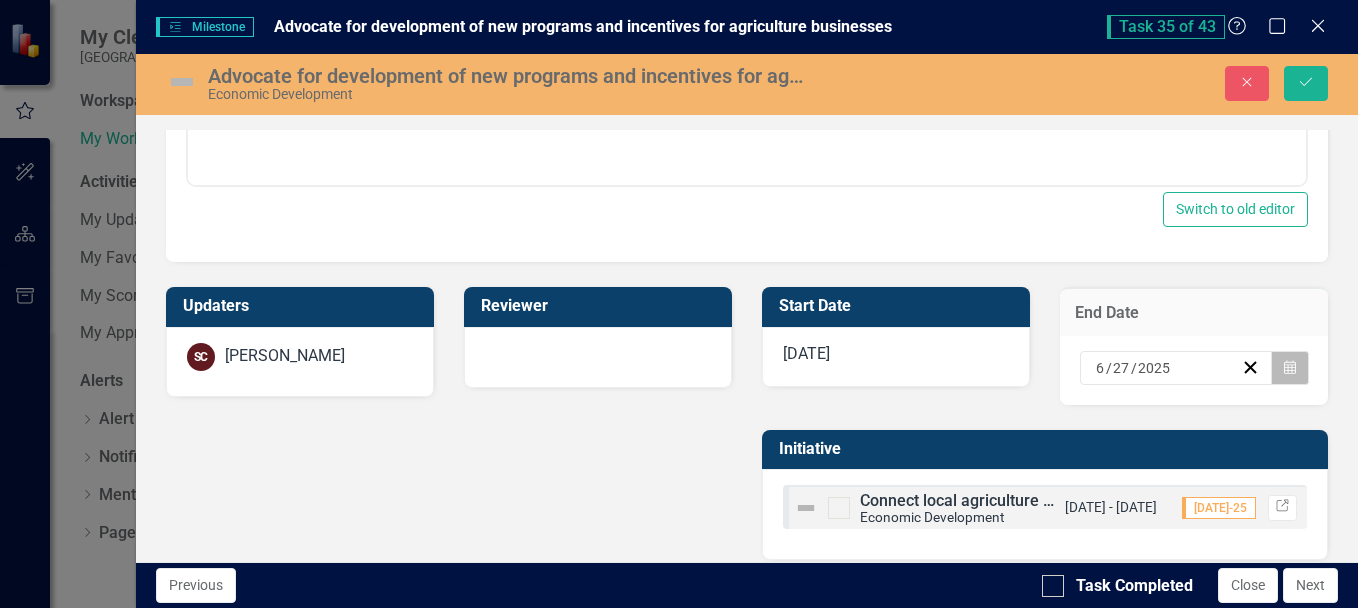 click on "Calendar" 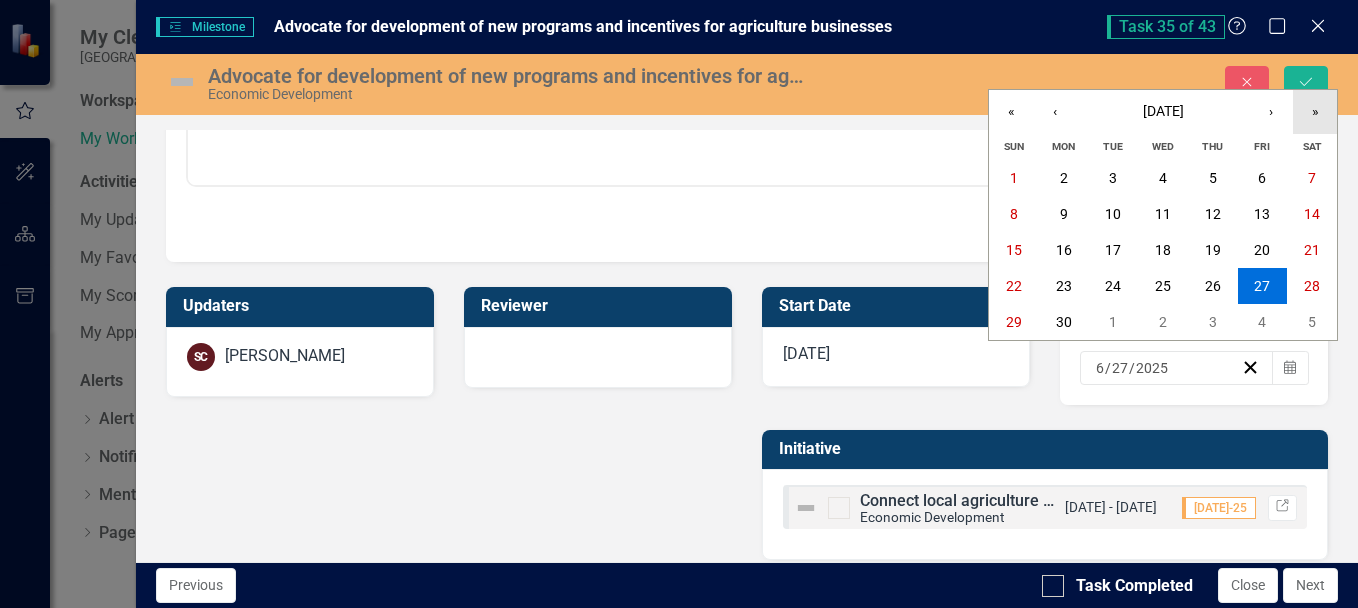click on "»" at bounding box center [1315, 112] 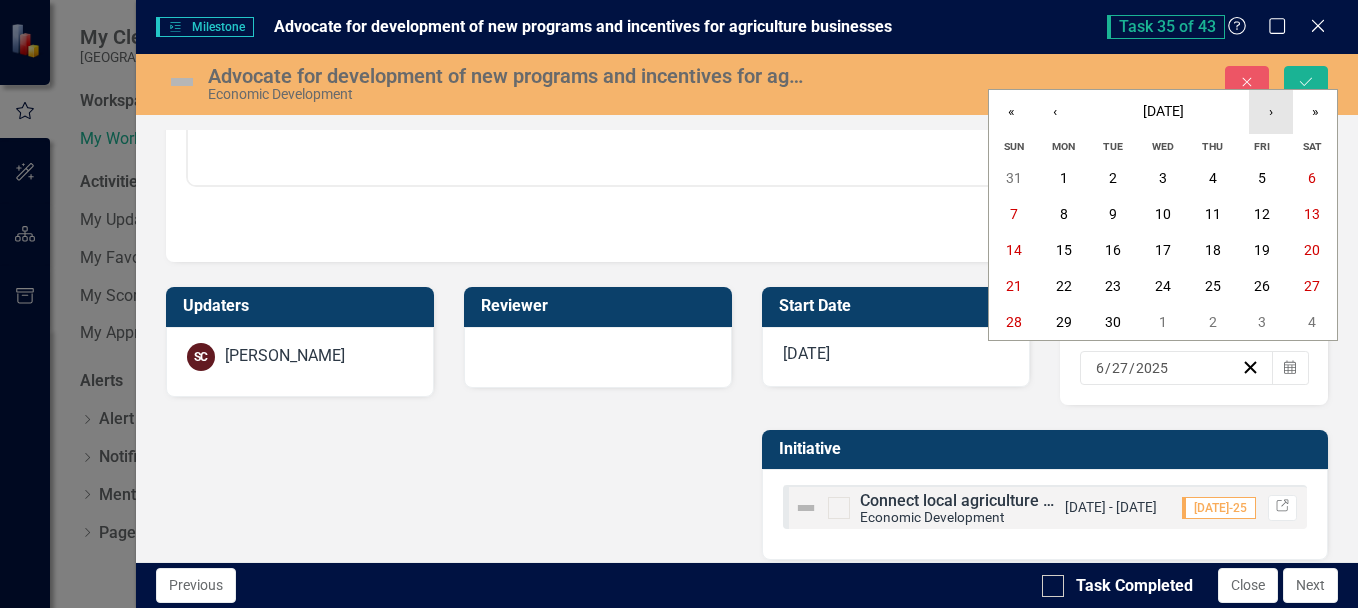 click on "›" at bounding box center (1271, 112) 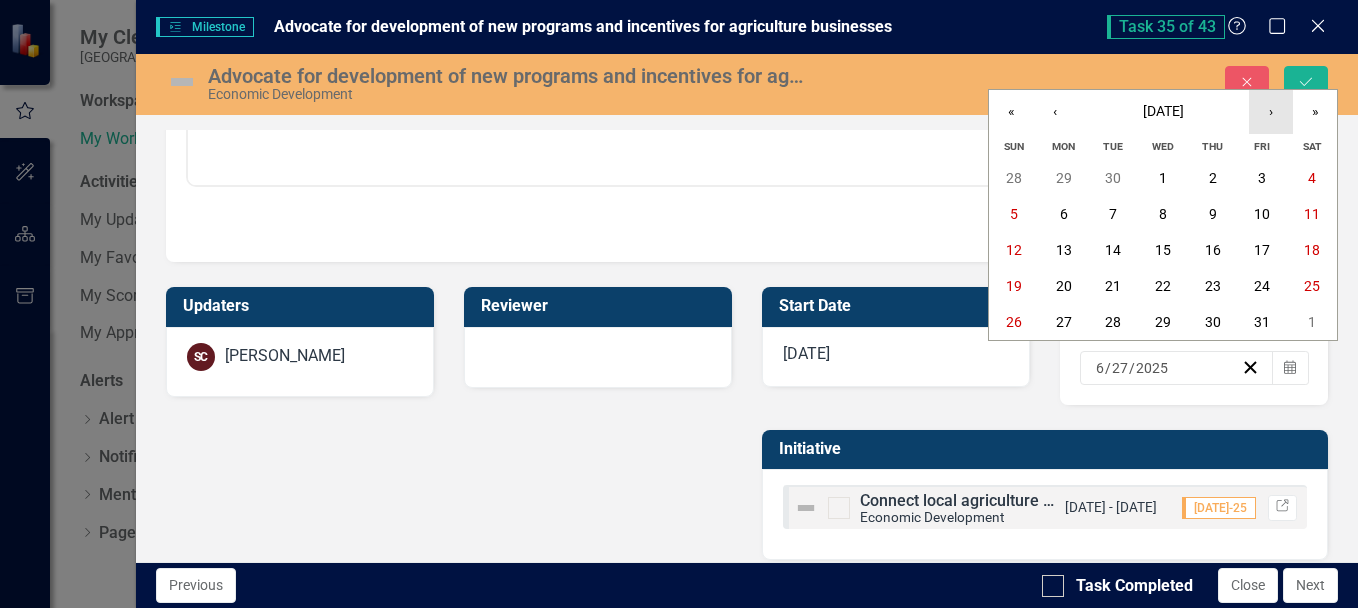 click on "›" at bounding box center (1271, 112) 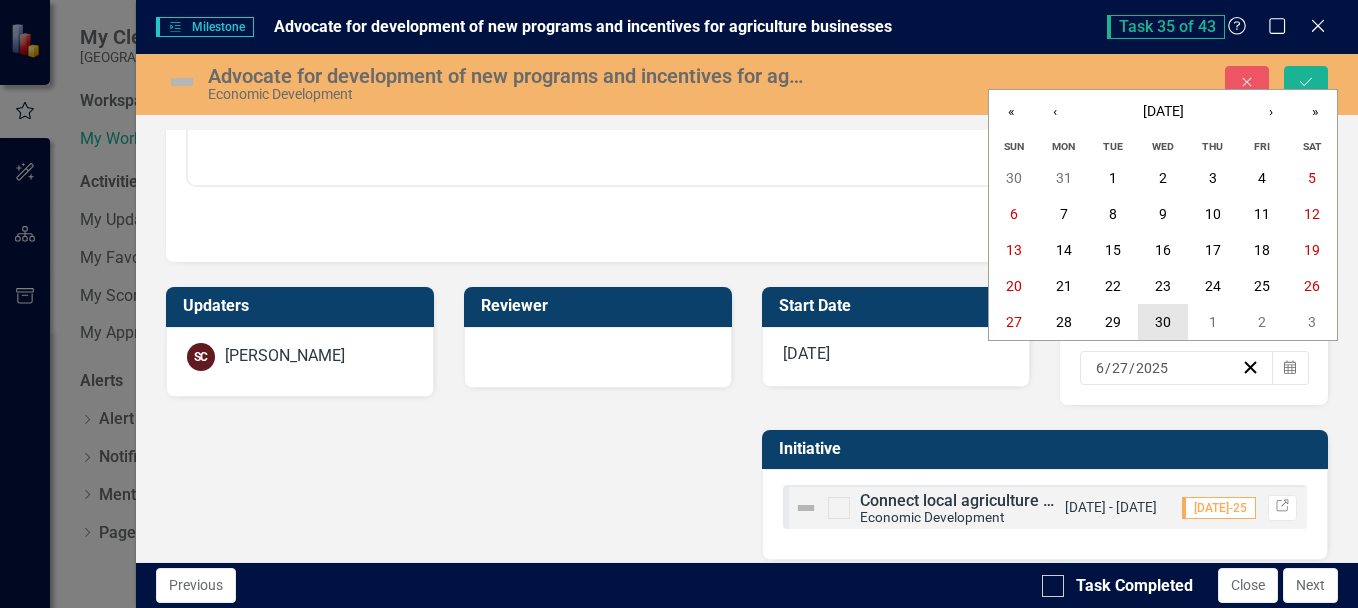 click on "30" at bounding box center [1163, 322] 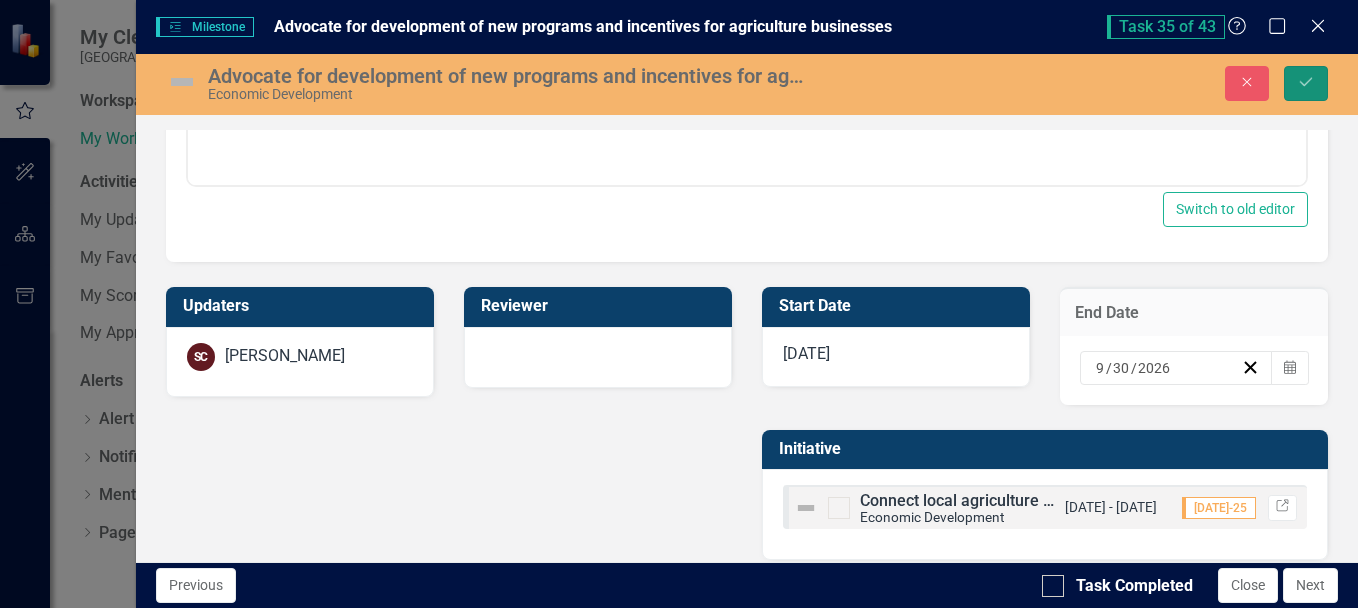 click on "Save" 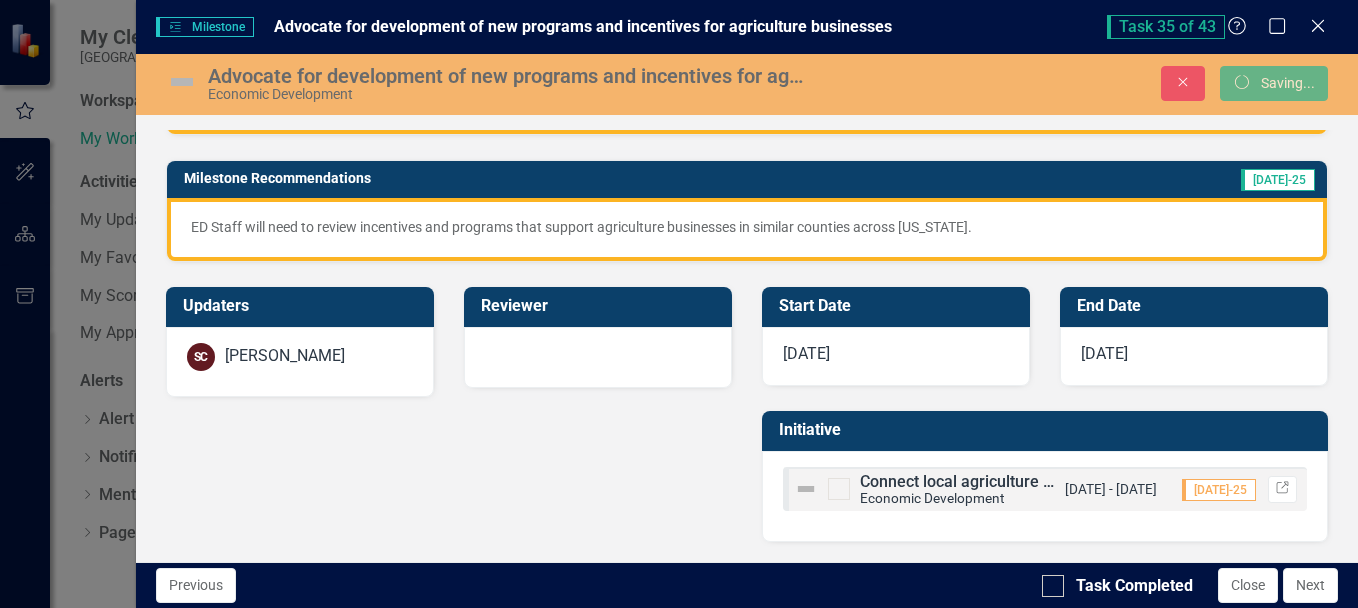 scroll, scrollTop: 355, scrollLeft: 0, axis: vertical 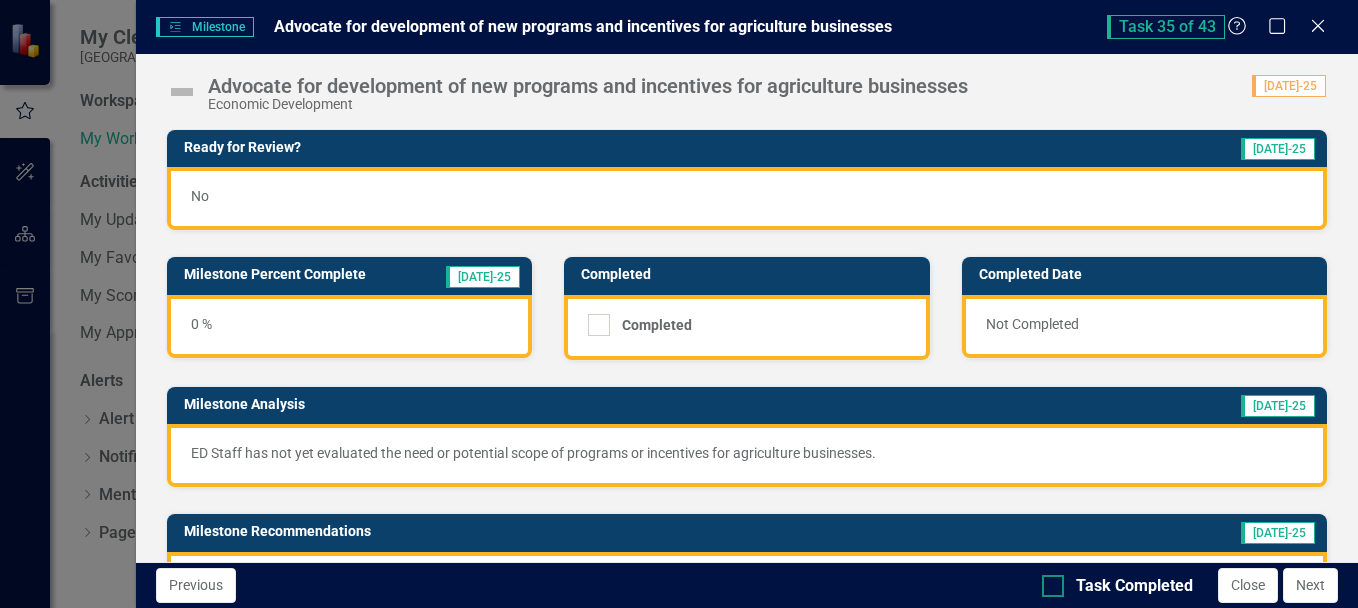 click at bounding box center (1053, 586) 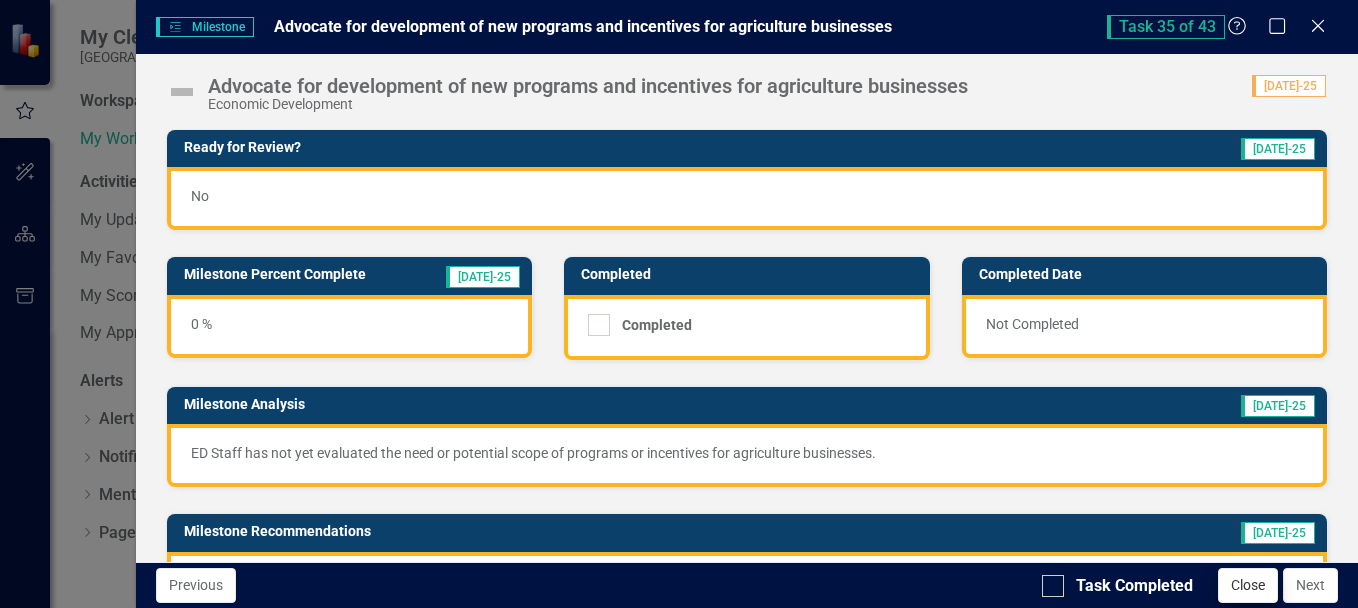 checkbox on "true" 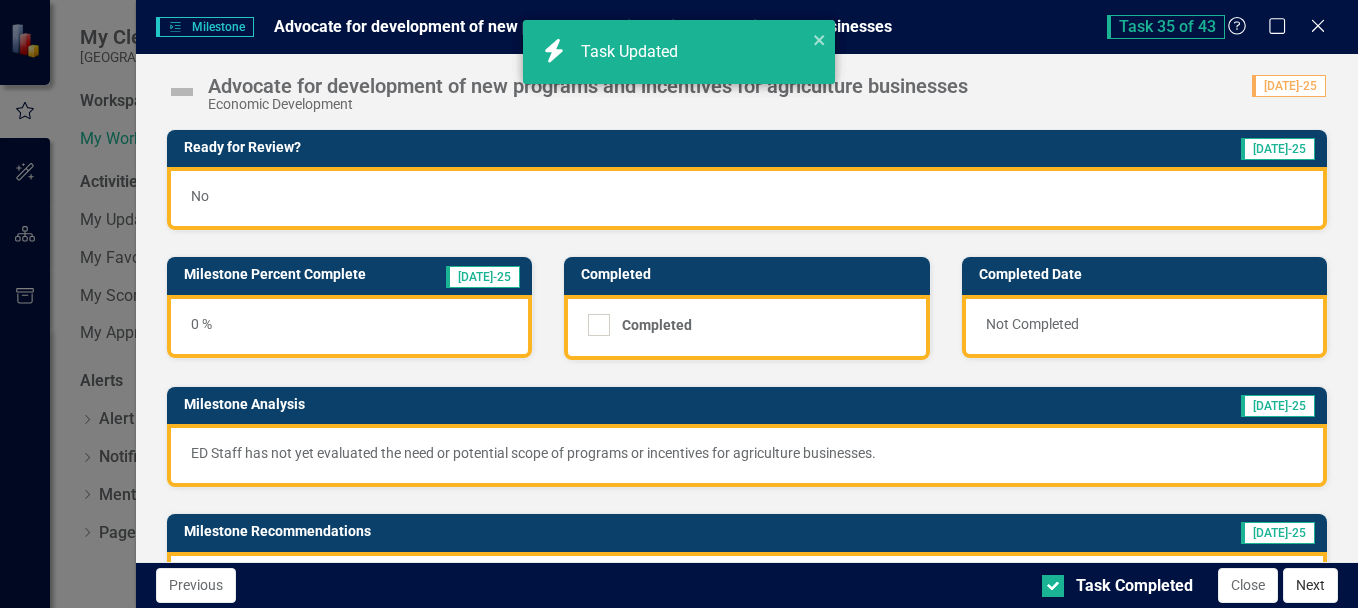 checkbox on "true" 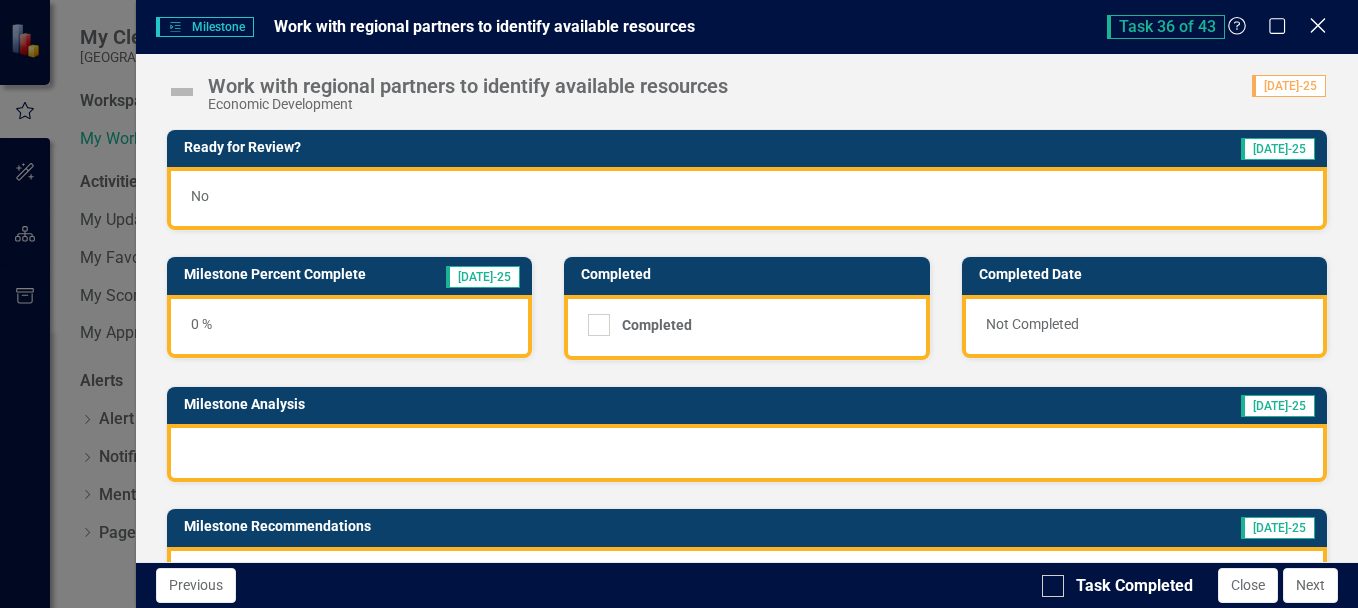 click on "Close" 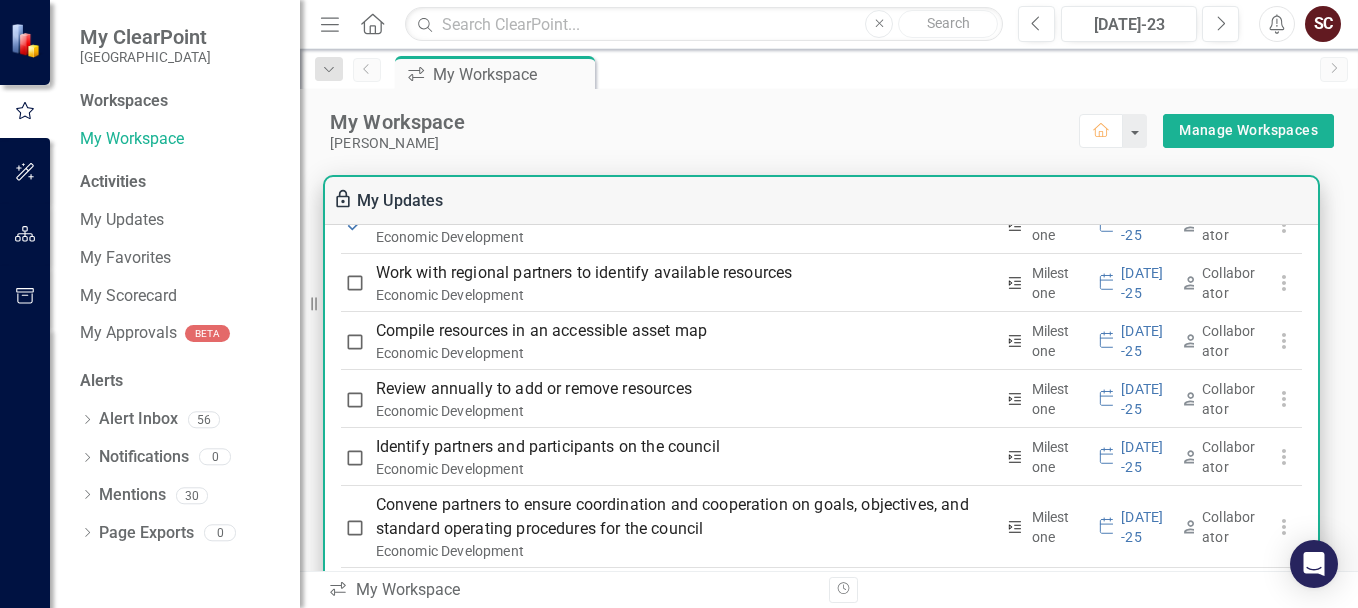 scroll, scrollTop: 3100, scrollLeft: 0, axis: vertical 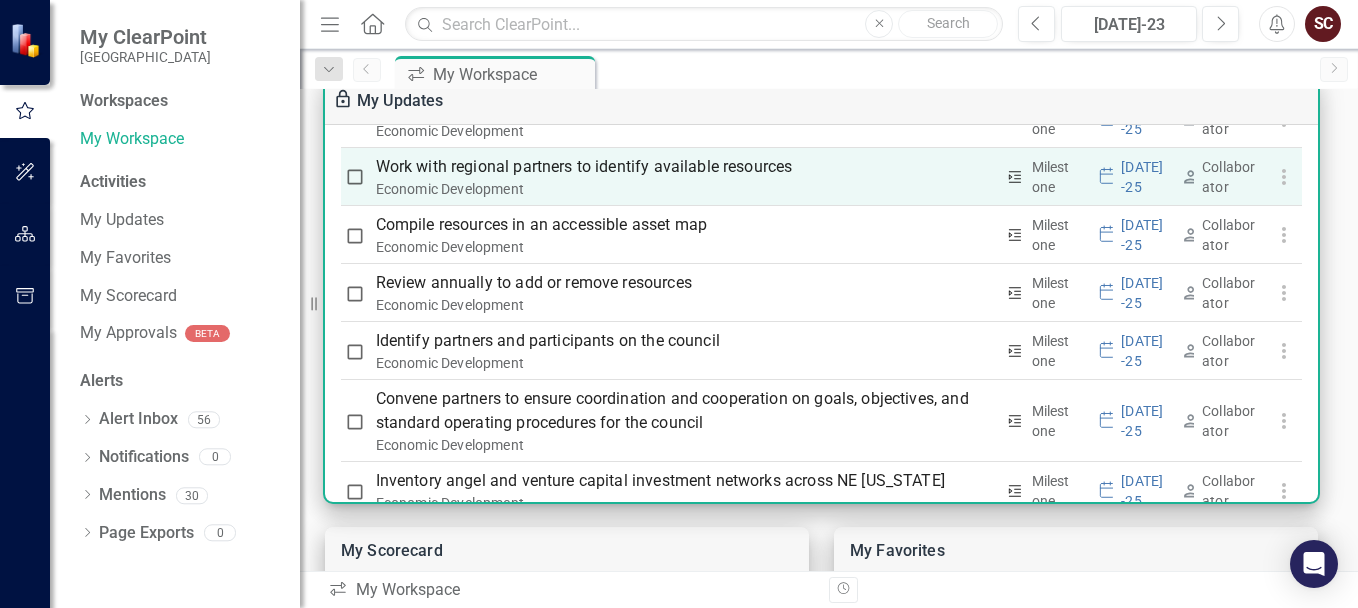 click on "Work with regional partners to identify available resources" at bounding box center [684, 167] 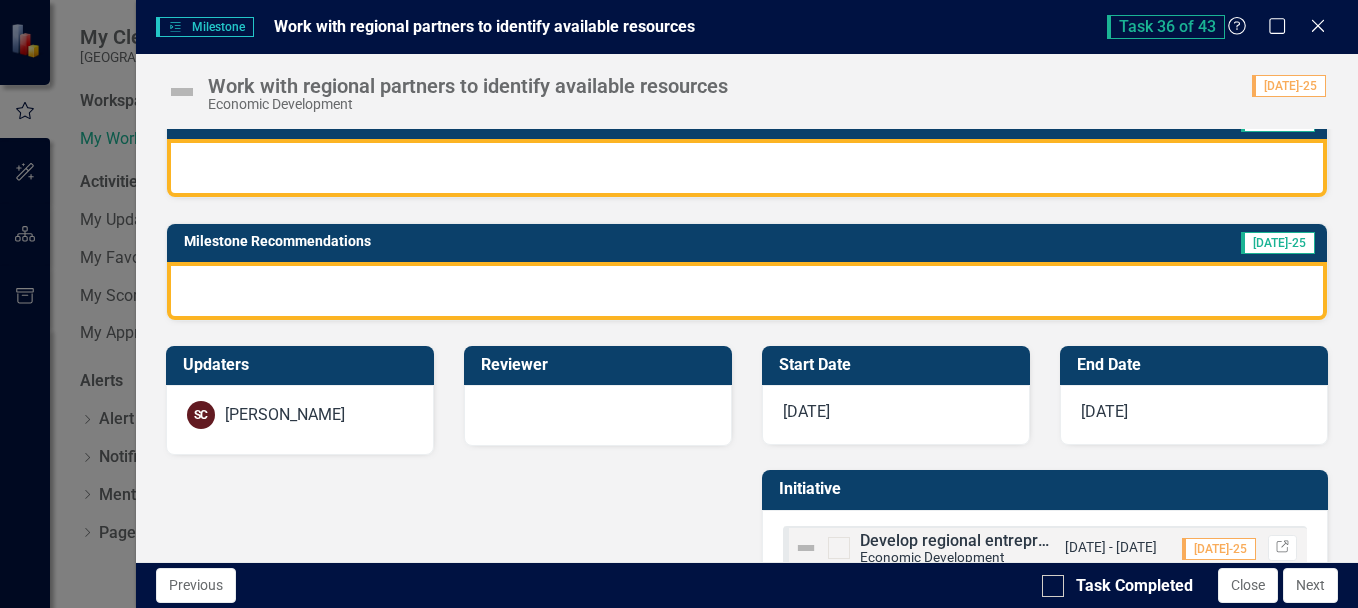 scroll, scrollTop: 344, scrollLeft: 0, axis: vertical 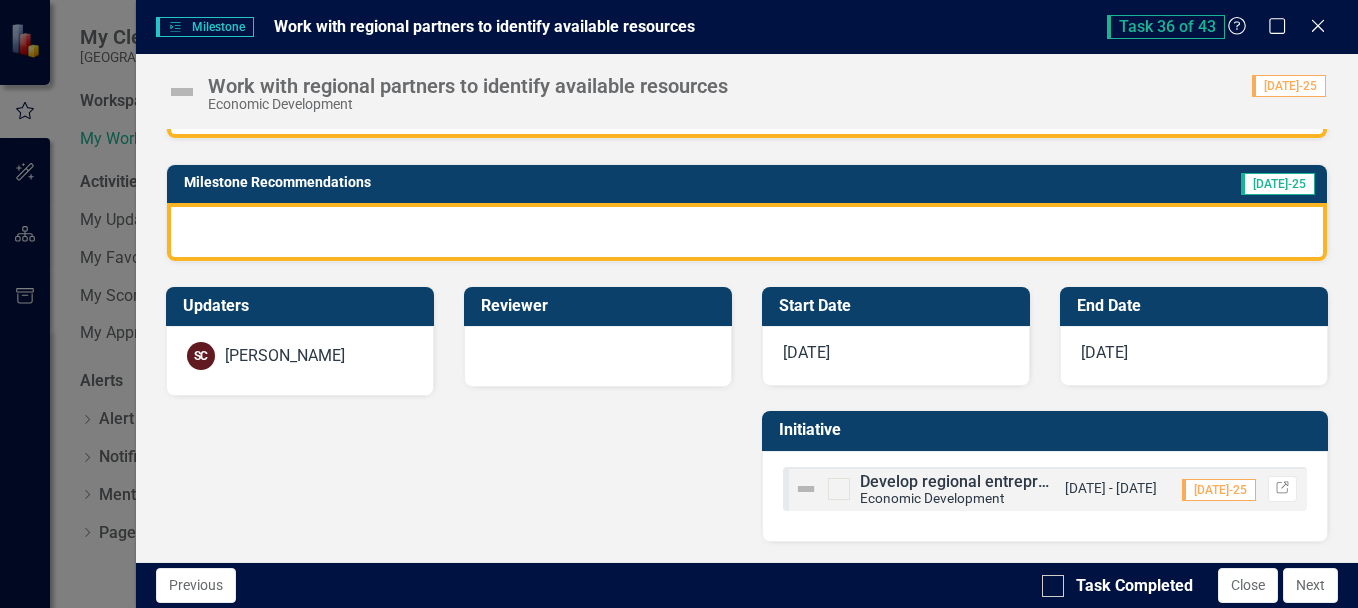 click on "Develop regional entrepreneurial ecosystem resource map" at bounding box center [1071, 481] 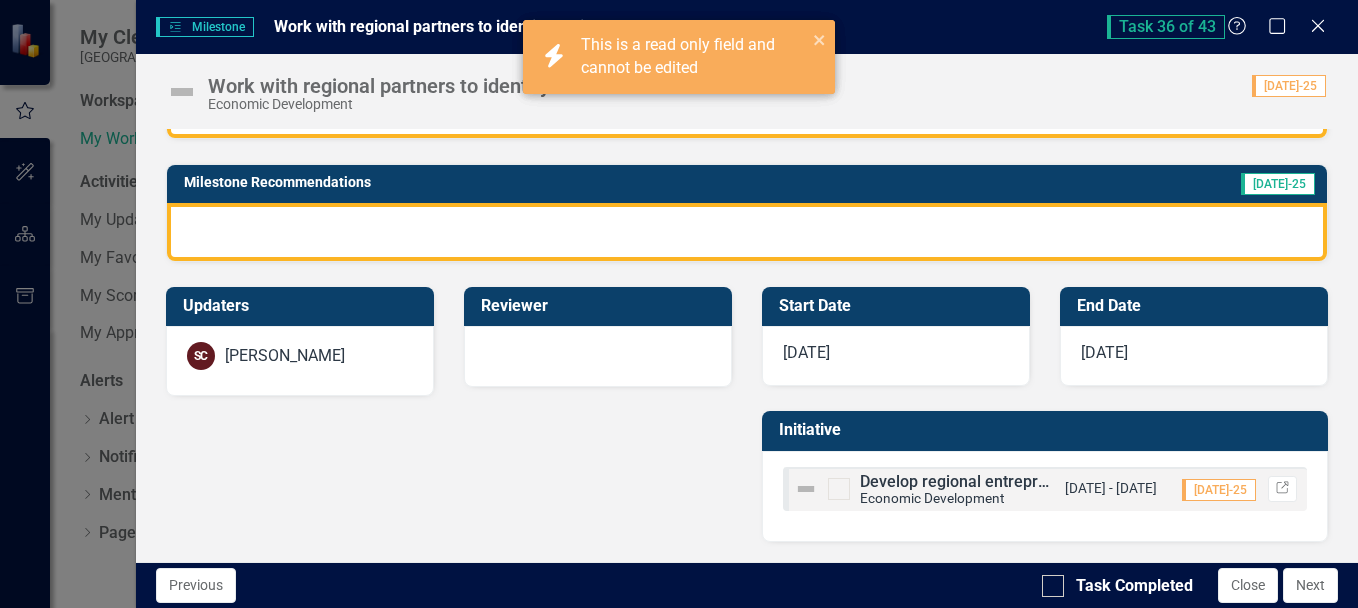 click at bounding box center [806, 489] 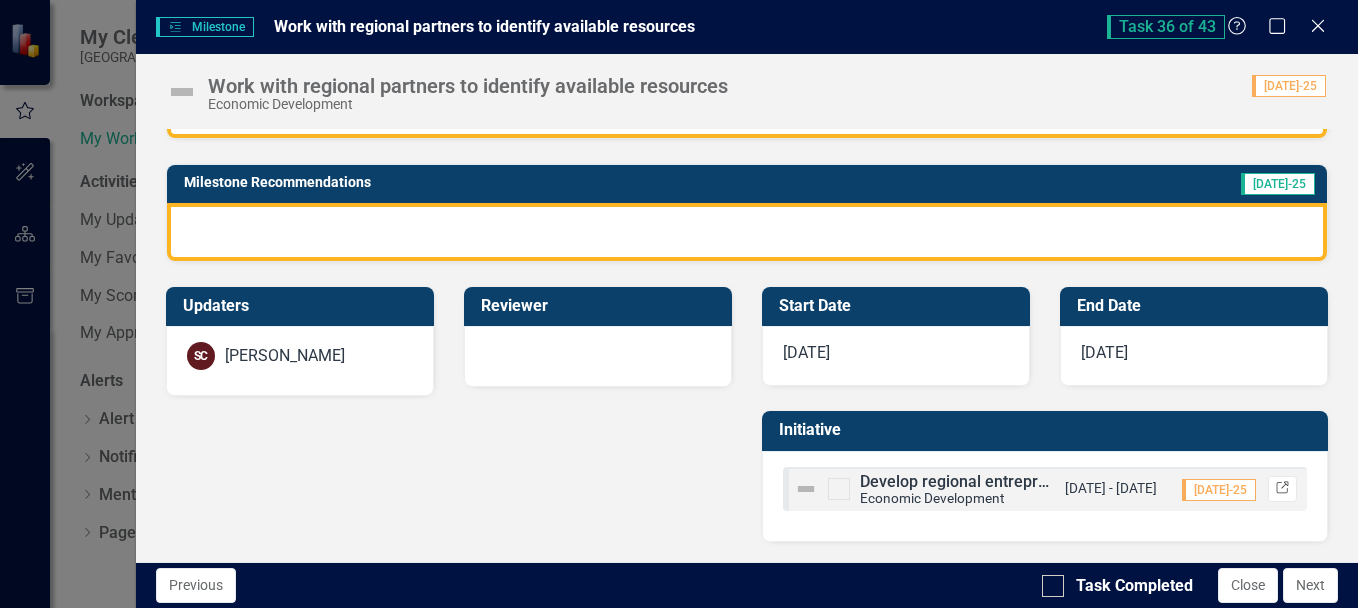 click on "Link" 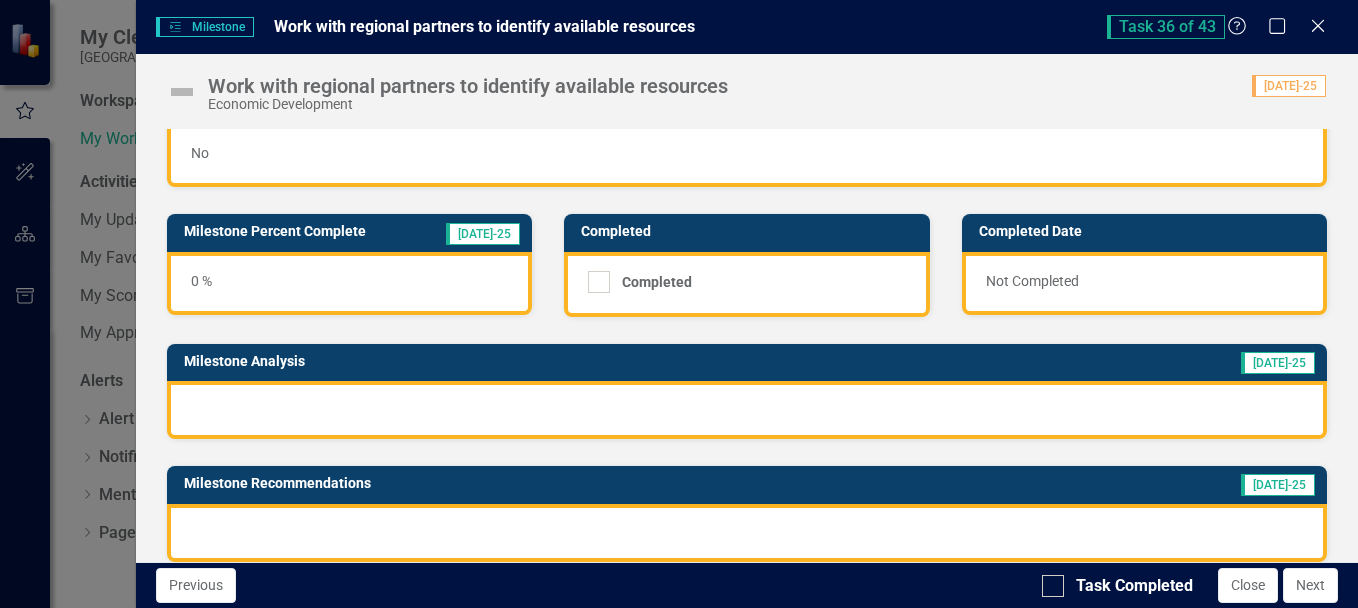 scroll, scrollTop: 0, scrollLeft: 0, axis: both 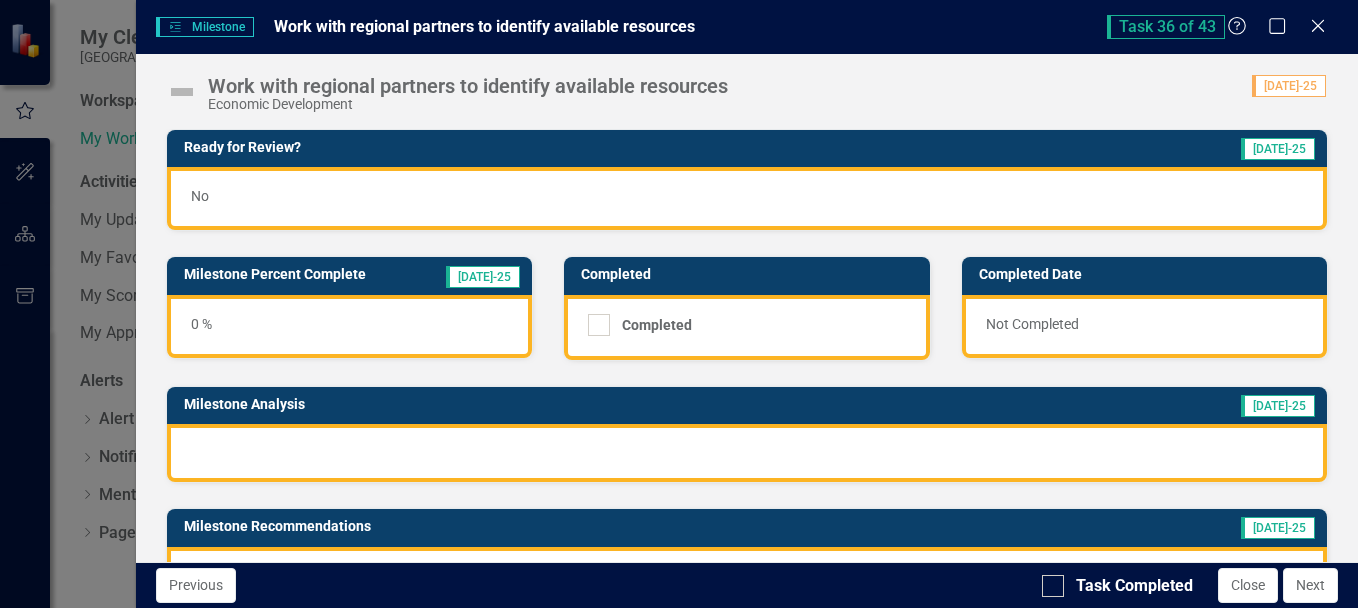 click on "0 %" at bounding box center (349, 326) 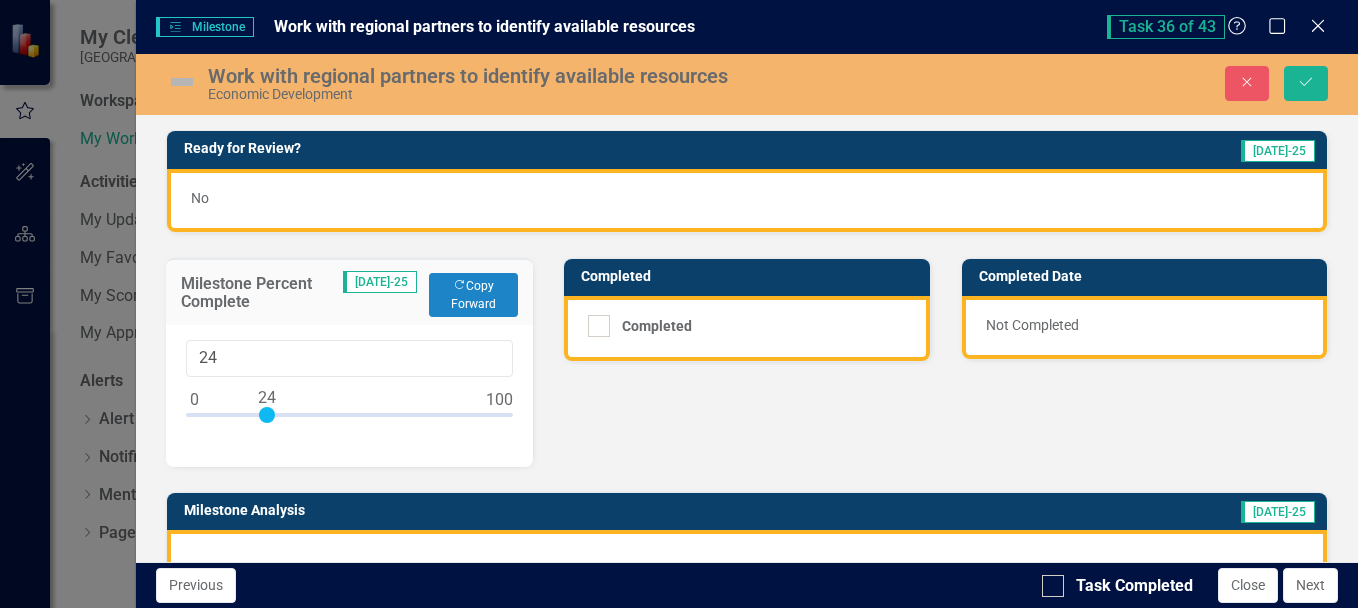 type on "25" 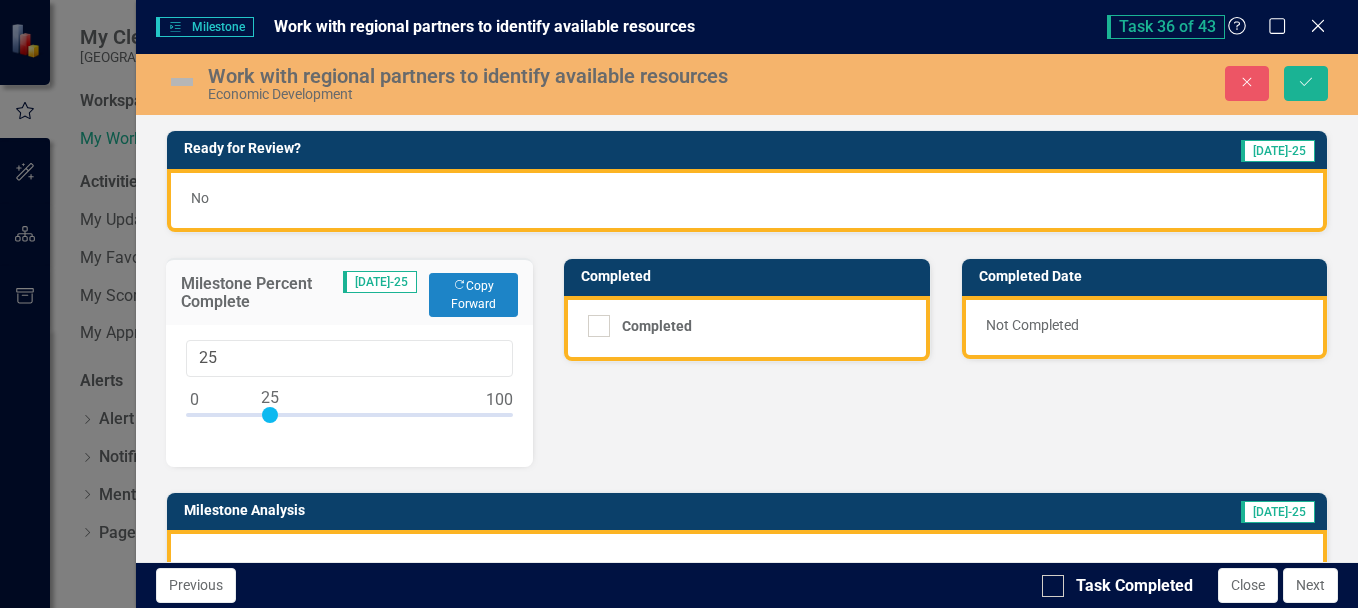 drag, startPoint x: 195, startPoint y: 415, endPoint x: 273, endPoint y: 417, distance: 78.025635 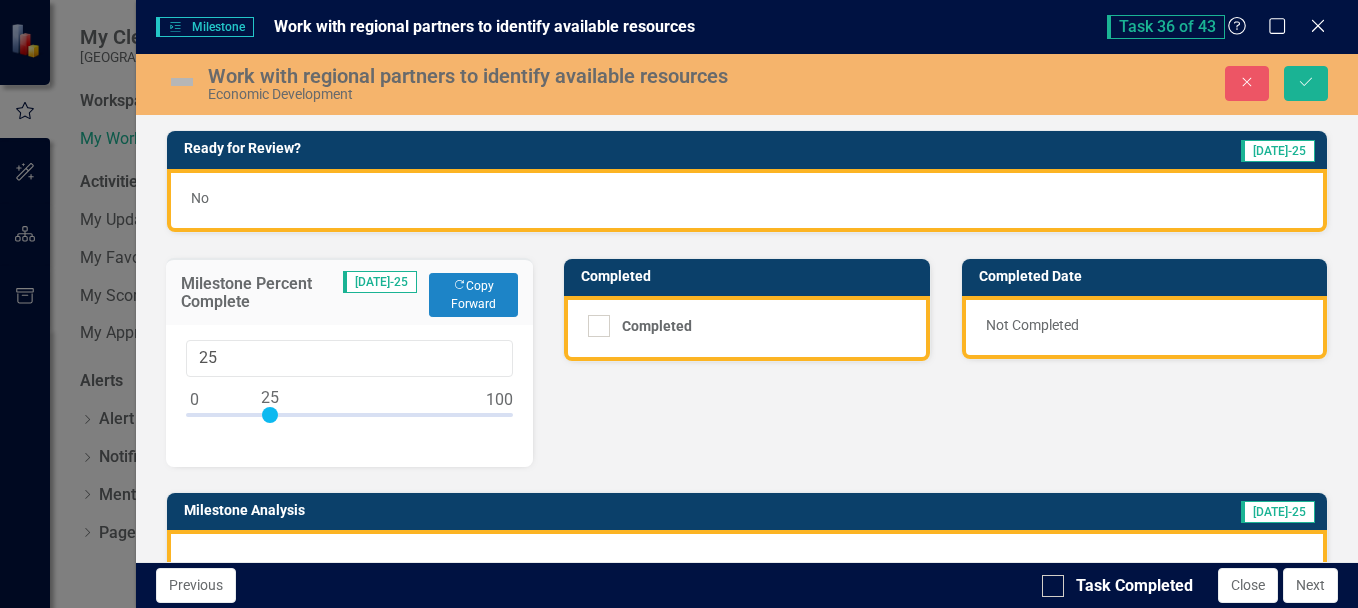 click on "Ready for Review? [DATE]-25 No Milestone Percent Complete [DATE]-25 Copy Forward  Copy Forward  25 Completed Completed Completed Date Not Completed Milestone Analysis [DATE]-25 Milestone Recommendations [DATE]-25" at bounding box center [747, 408] 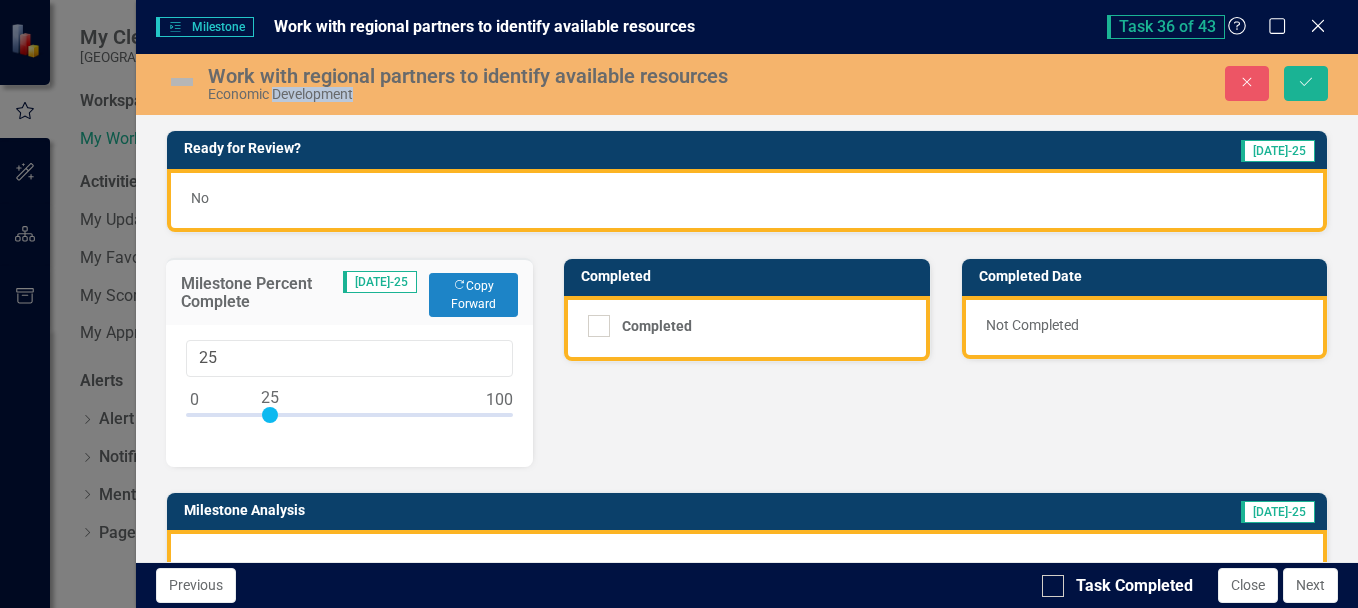 click on "Ready for Review? [DATE]-25 No Milestone Percent Complete [DATE]-25 Copy Forward  Copy Forward  25 Completed Completed Completed Date Not Completed Milestone Analysis [DATE]-25 Milestone Recommendations [DATE]-25" at bounding box center (747, 408) 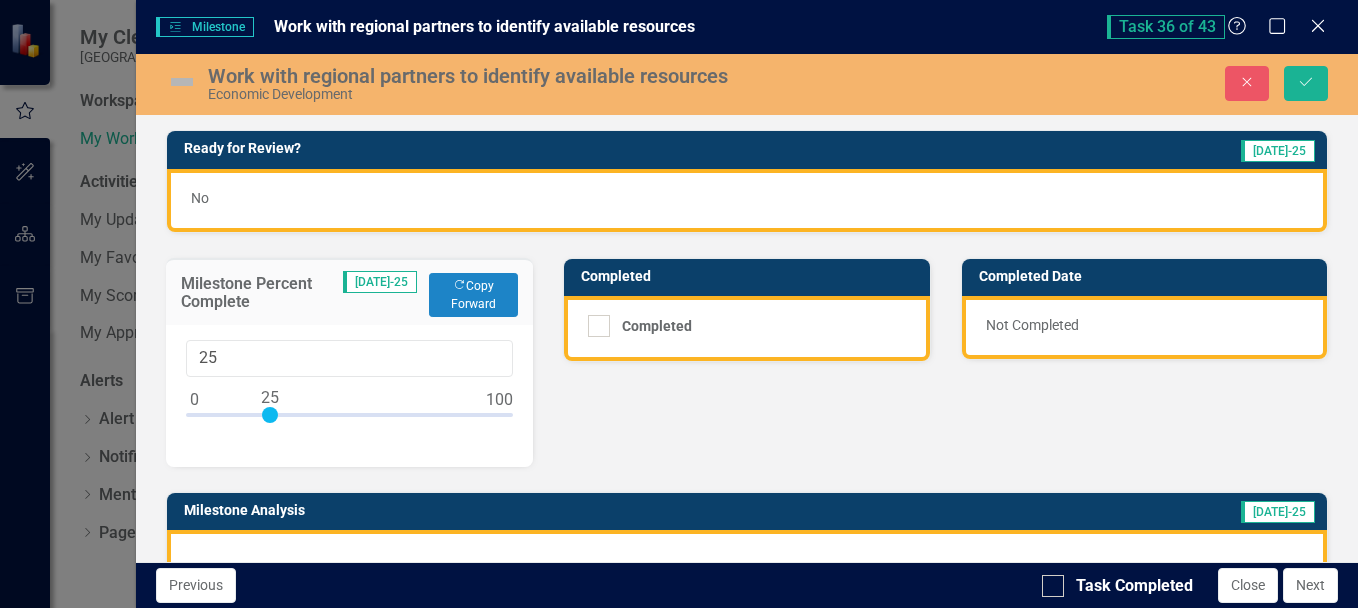 drag, startPoint x: 600, startPoint y: 423, endPoint x: 591, endPoint y: 431, distance: 12.0415945 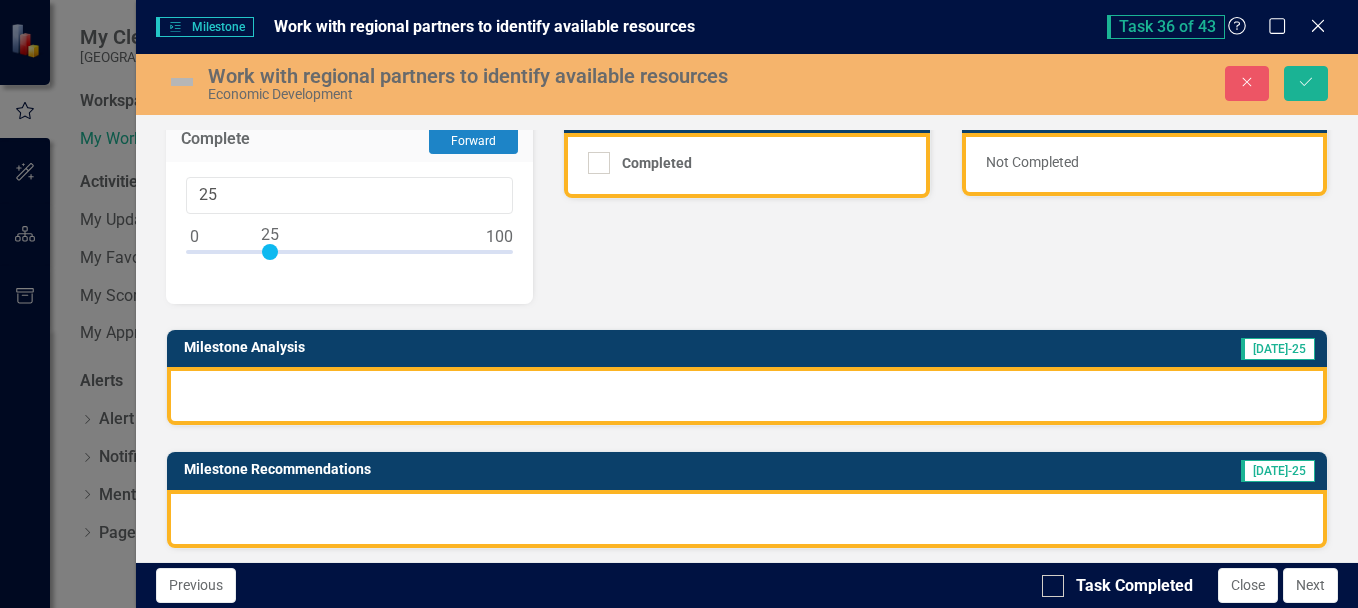 scroll, scrollTop: 200, scrollLeft: 0, axis: vertical 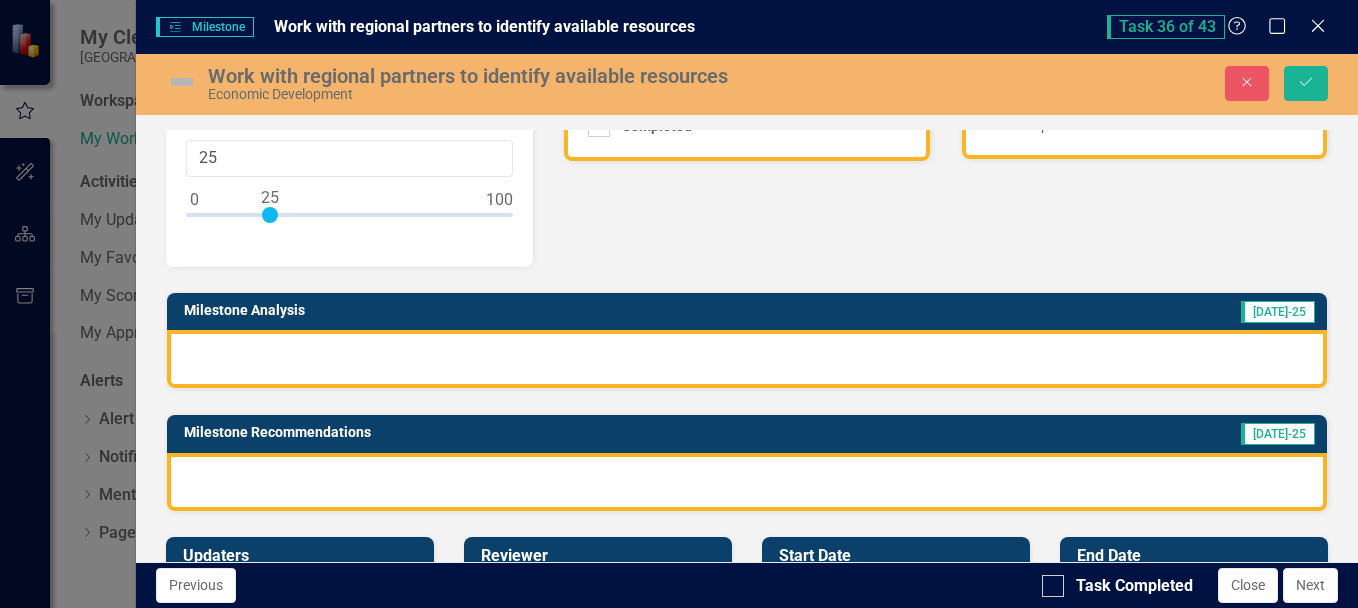 click at bounding box center (747, 359) 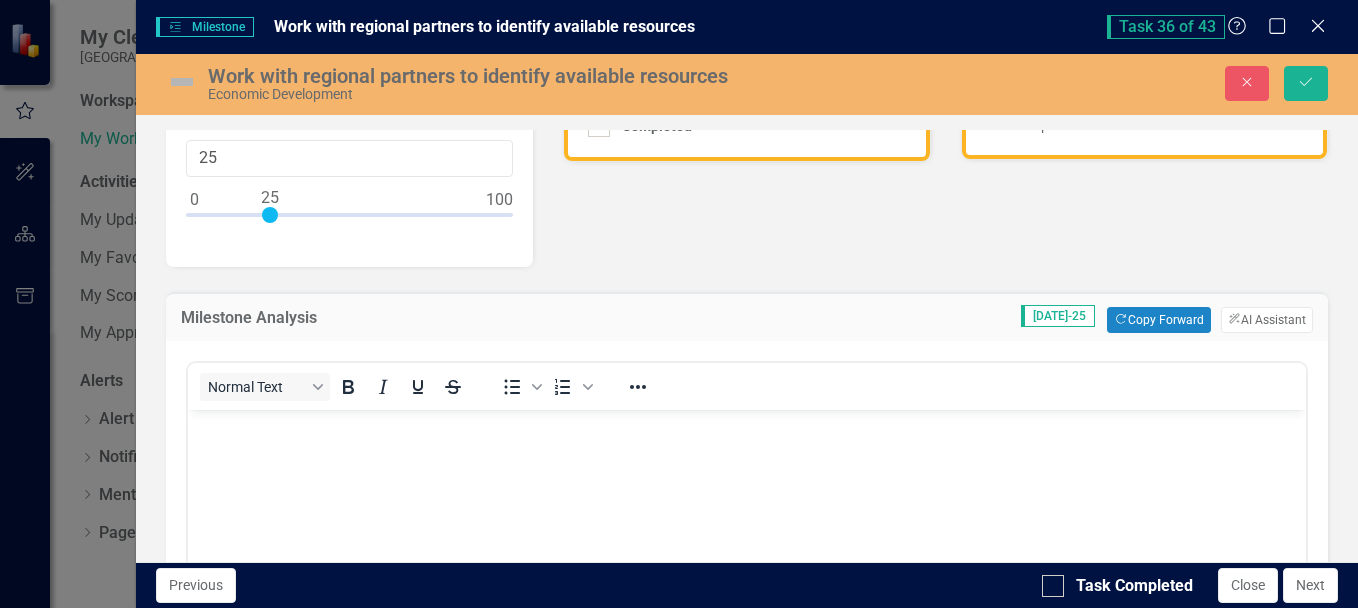 scroll, scrollTop: 0, scrollLeft: 0, axis: both 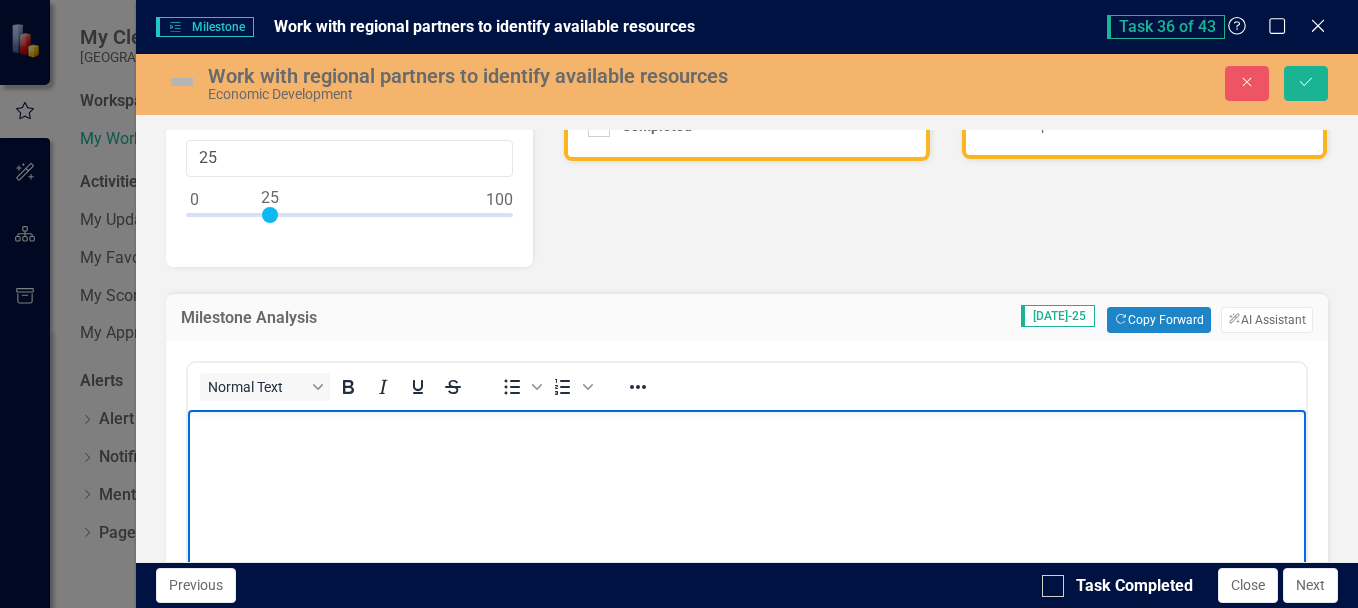 type 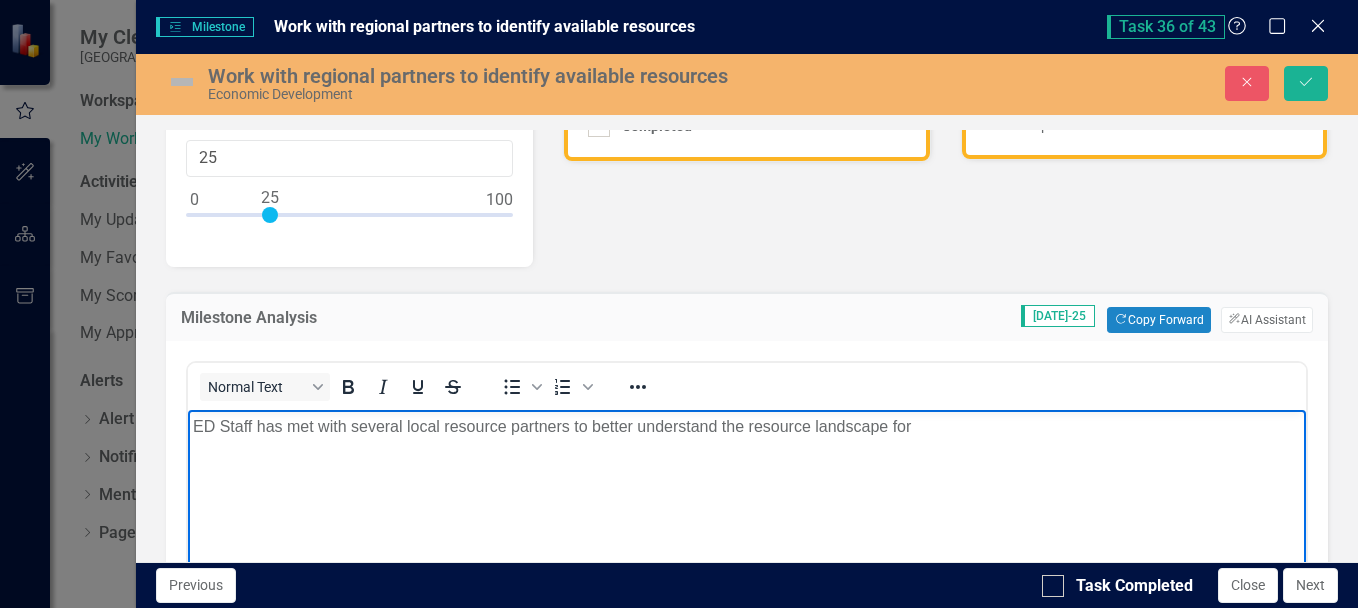 click on "Ready for Review? [DATE]-25 No Milestone Percent Complete [DATE]-25 Copy Forward  Copy Forward  25 Completed Completed Completed Date Not Completed Milestone Analysis [DATE]-25 Copy Forward  Copy Forward  ClearPoint AI  AI Assistant Normal Text To open the popup, press Shift+Enter To open the popup, press Shift+Enter Switch to old editor Milestone Recommendations [DATE]-25" at bounding box center (747, 431) 